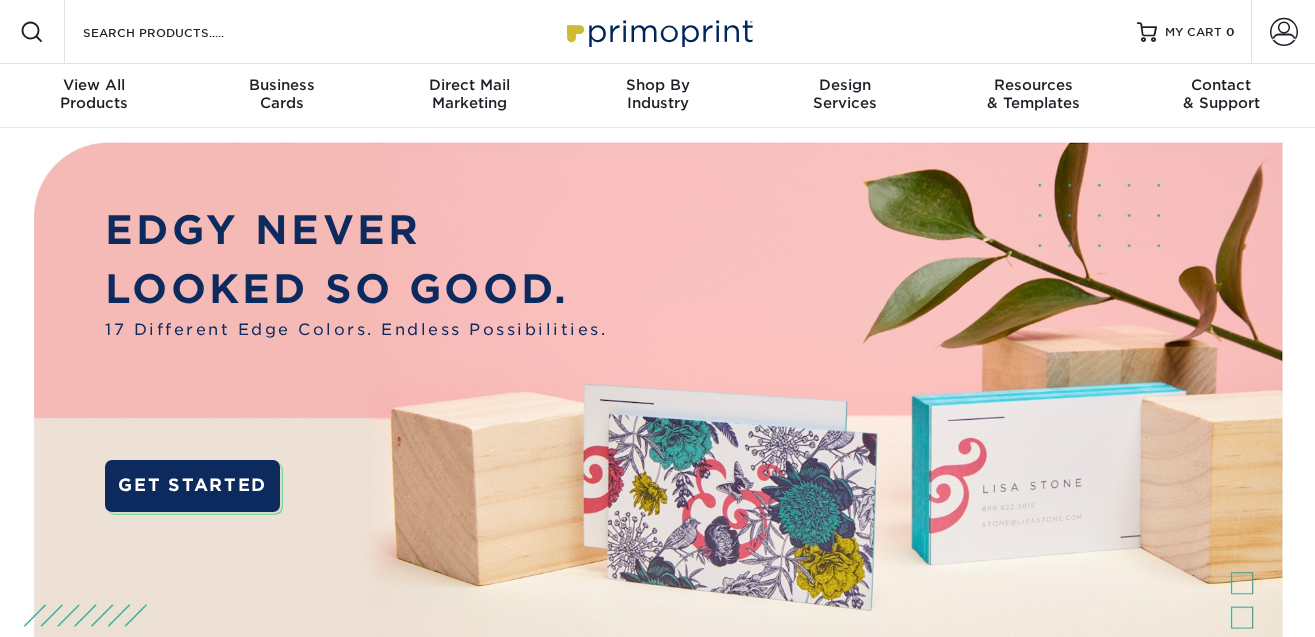 scroll, scrollTop: 0, scrollLeft: 0, axis: both 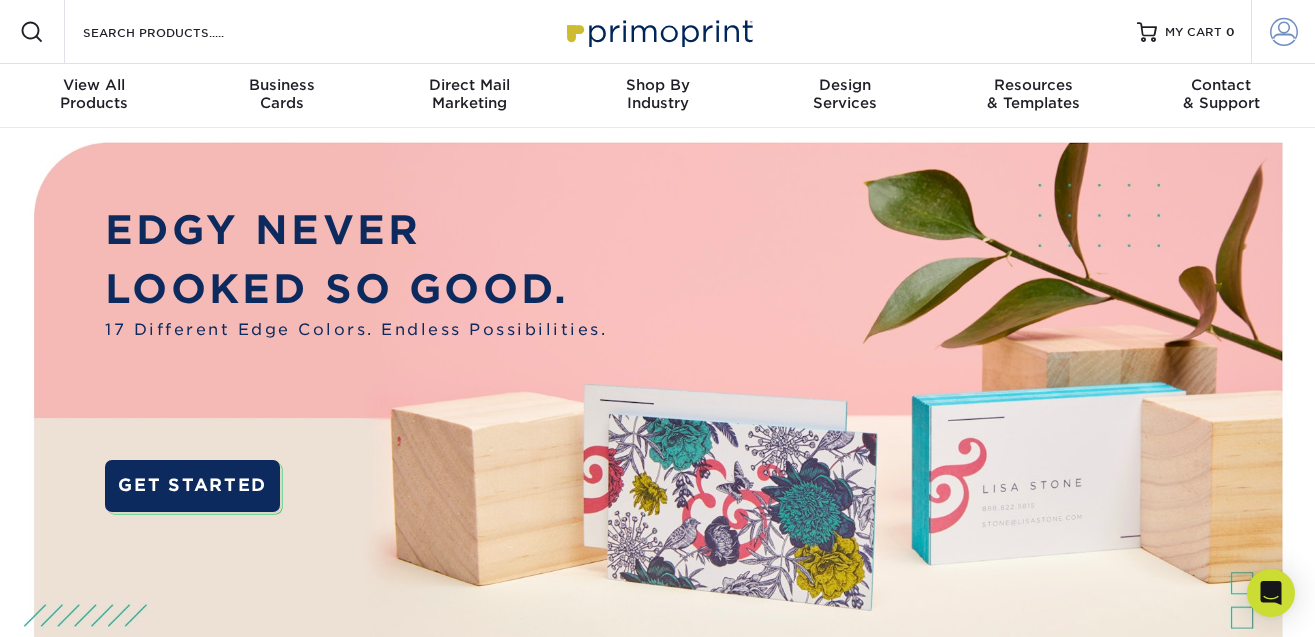 click at bounding box center (1284, 32) 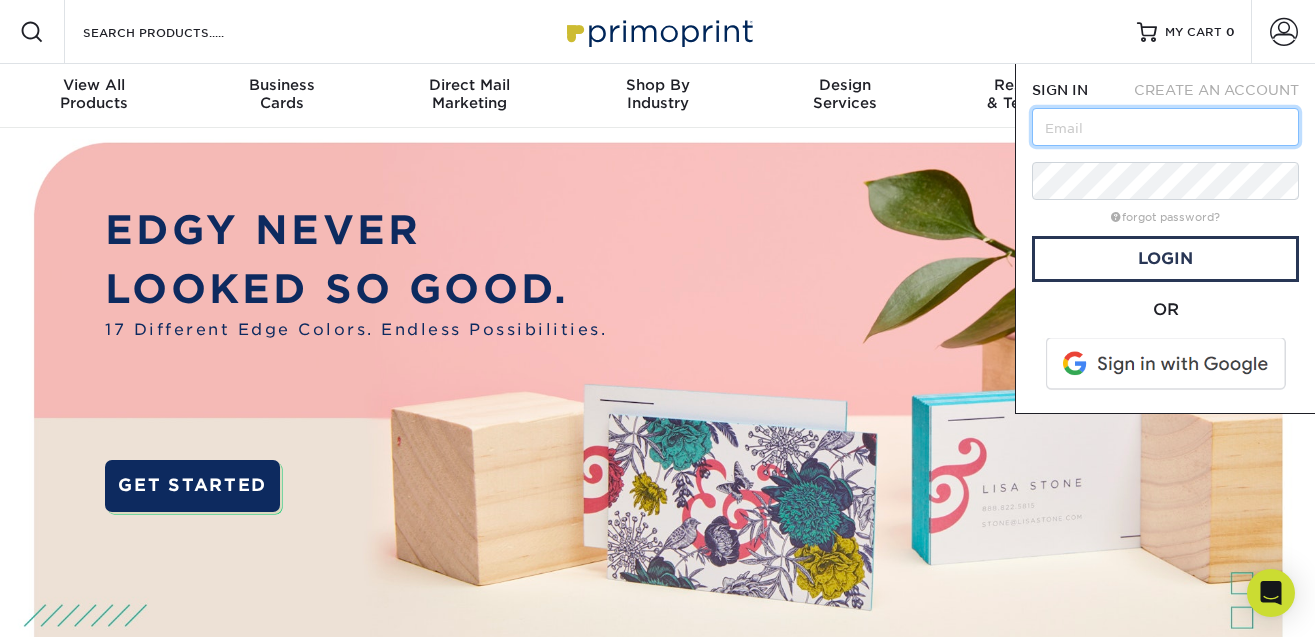 click at bounding box center [1165, 127] 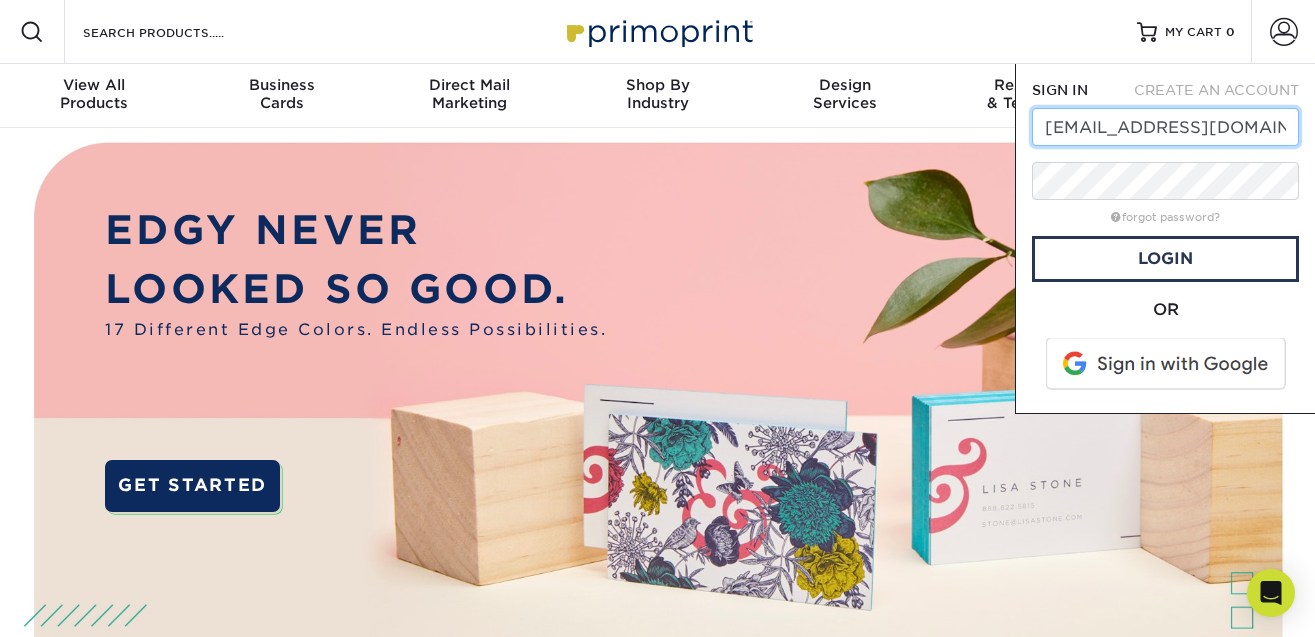 type on "Cahil@purenoiseent.com" 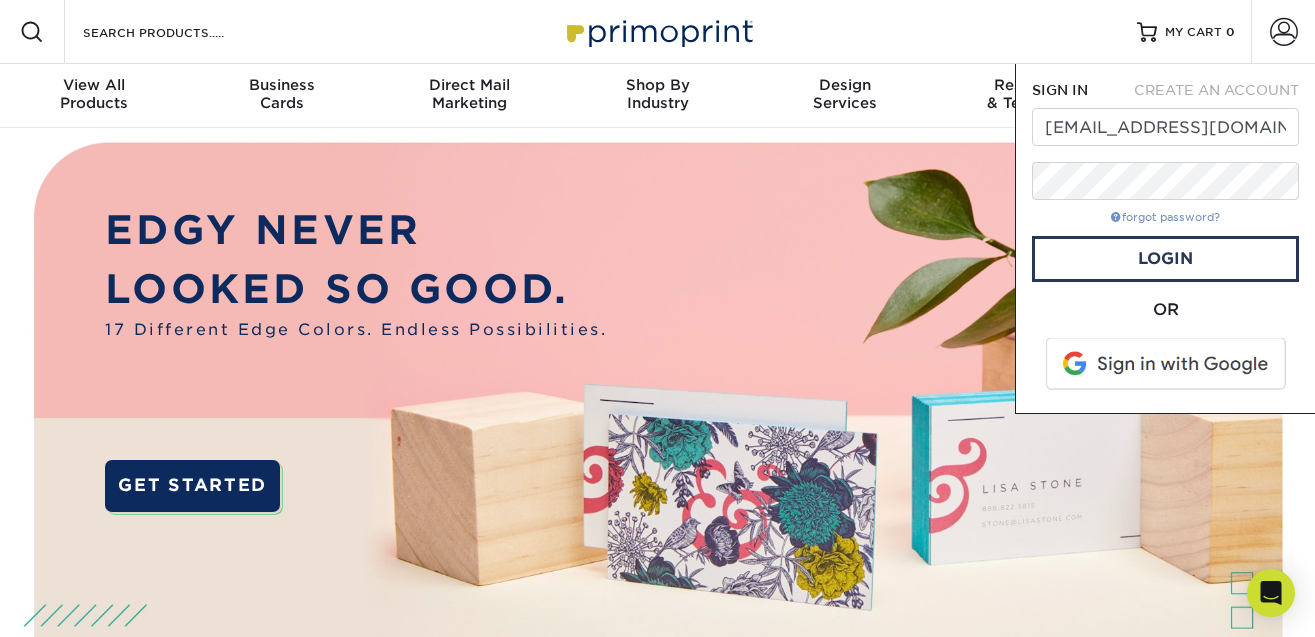 click on "forgot password?" at bounding box center (1165, 217) 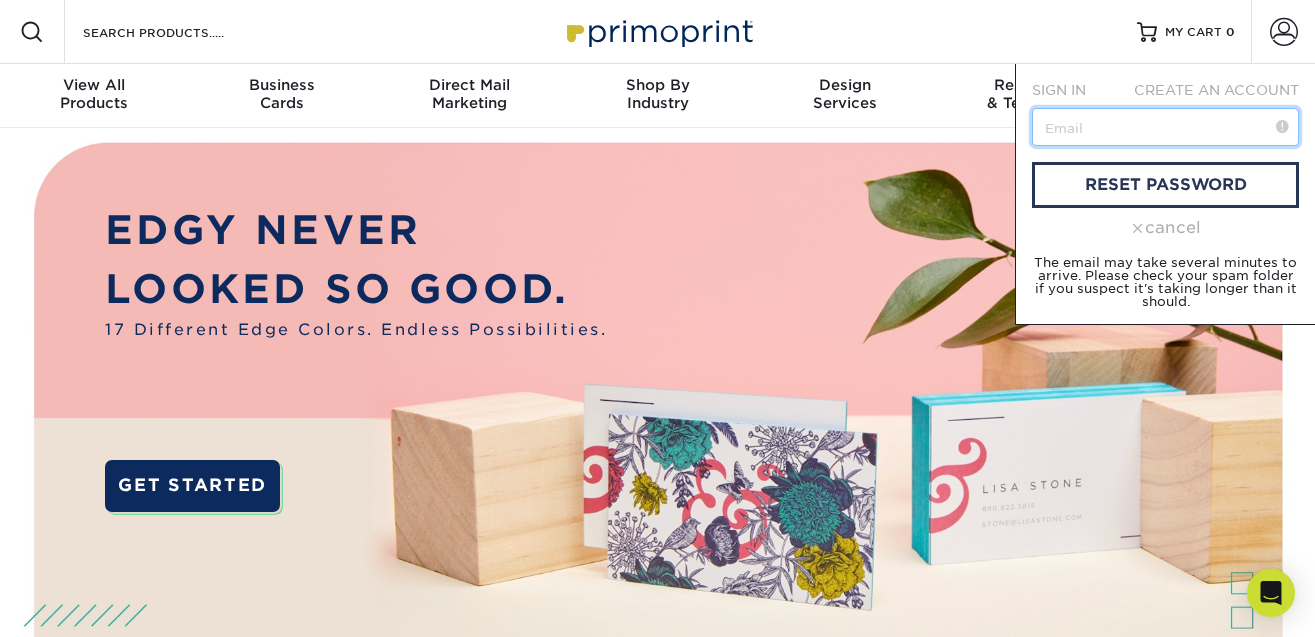 click at bounding box center [1165, 127] 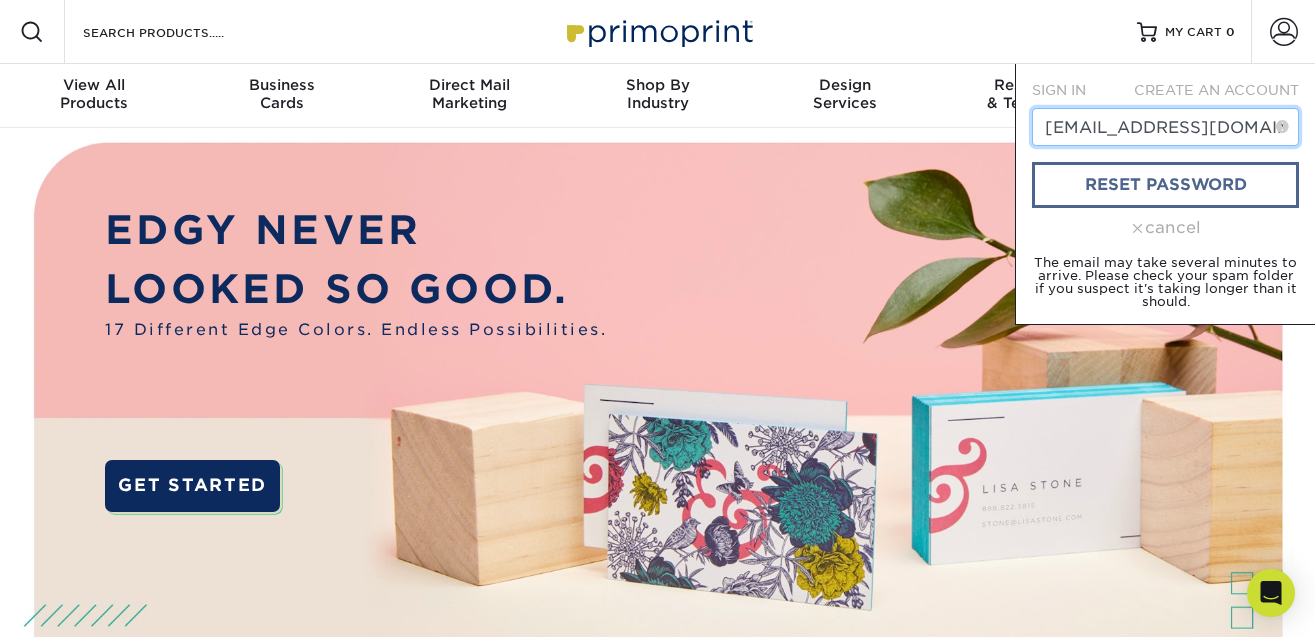 type on "Cahil@purenoiseent.com" 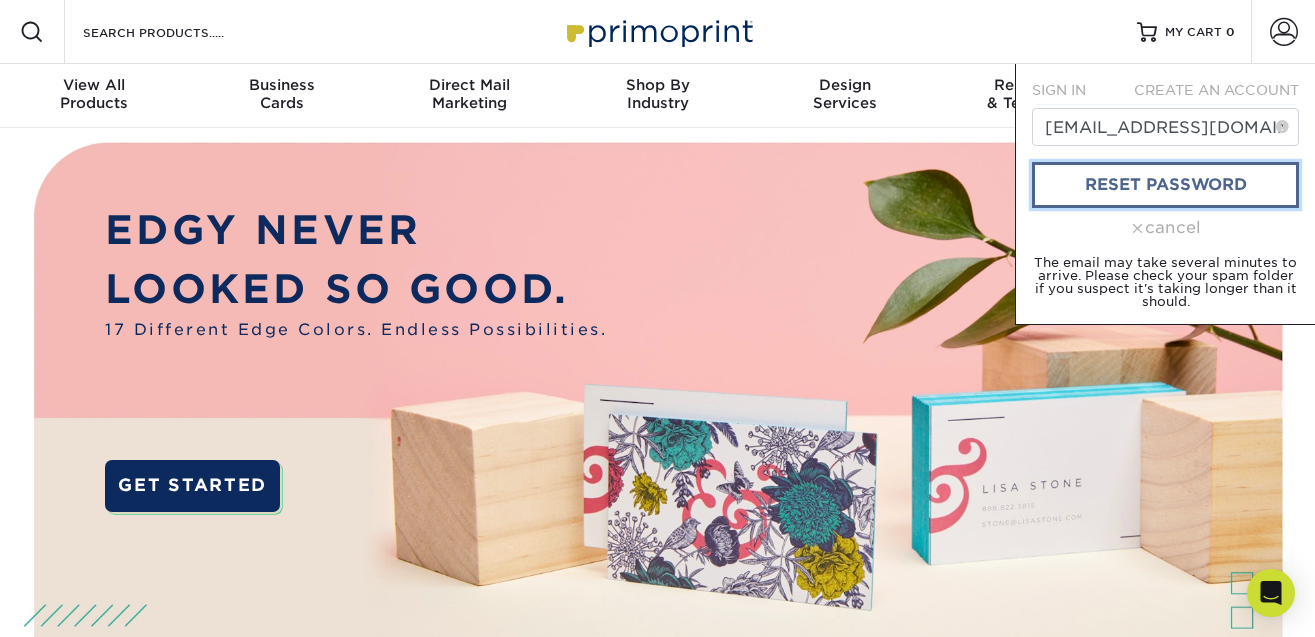 click on "reset password" at bounding box center [1165, 185] 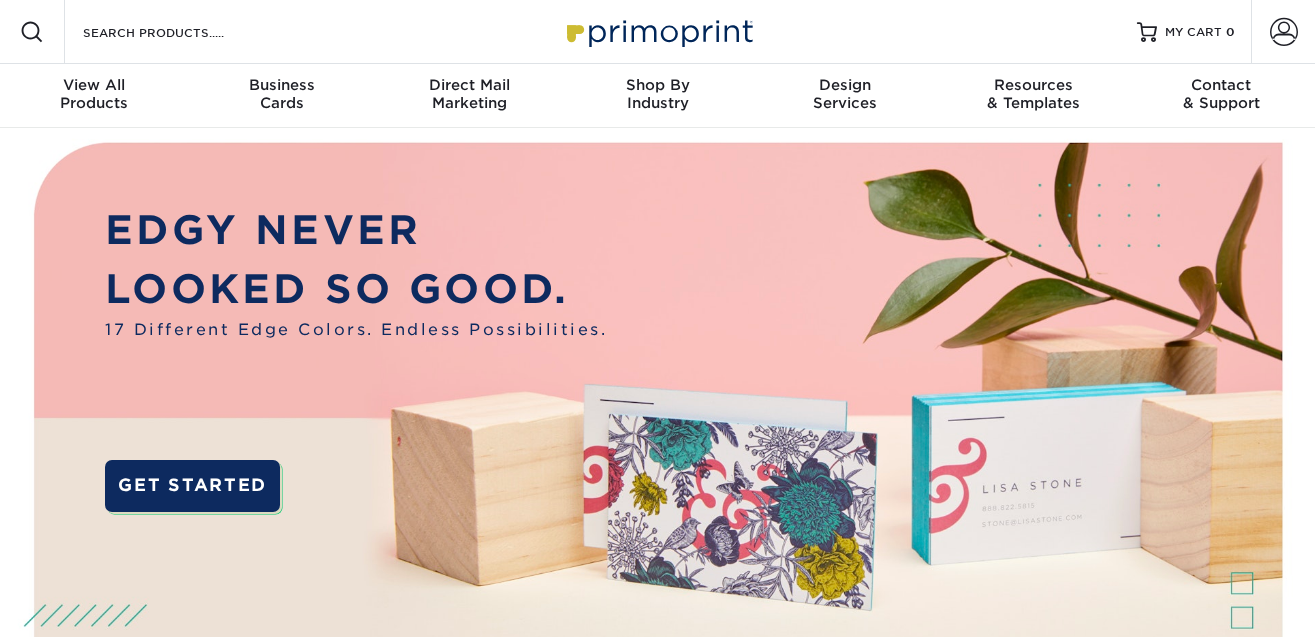 scroll, scrollTop: 0, scrollLeft: 0, axis: both 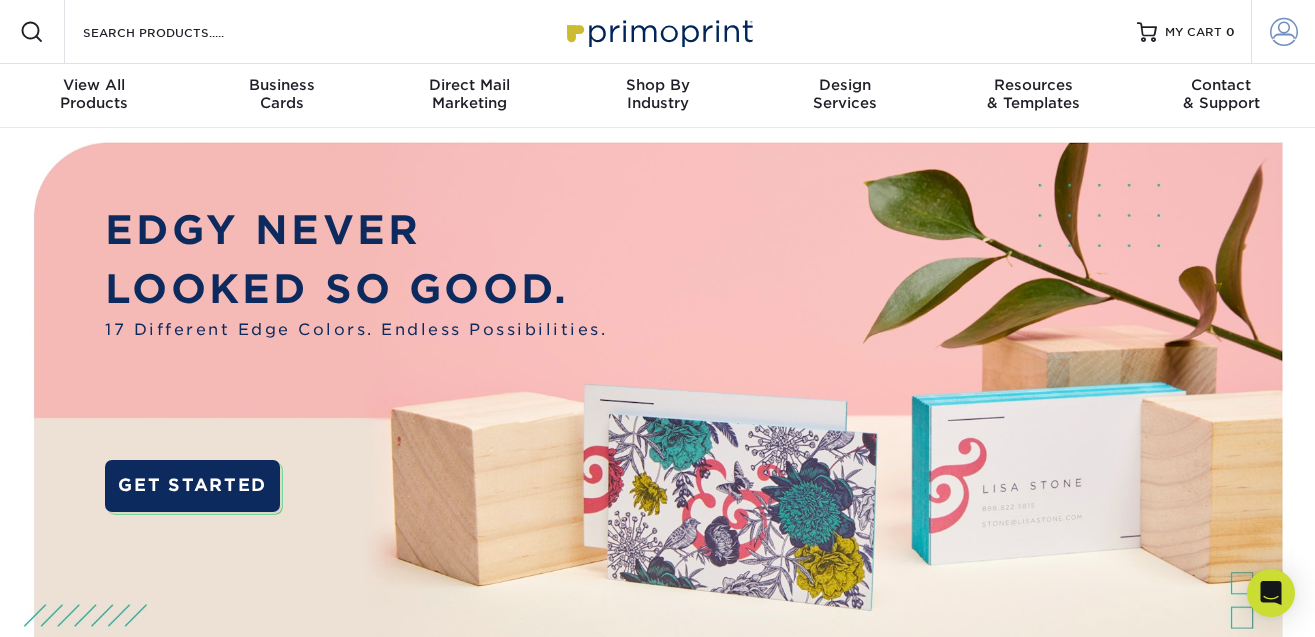 click at bounding box center [1284, 32] 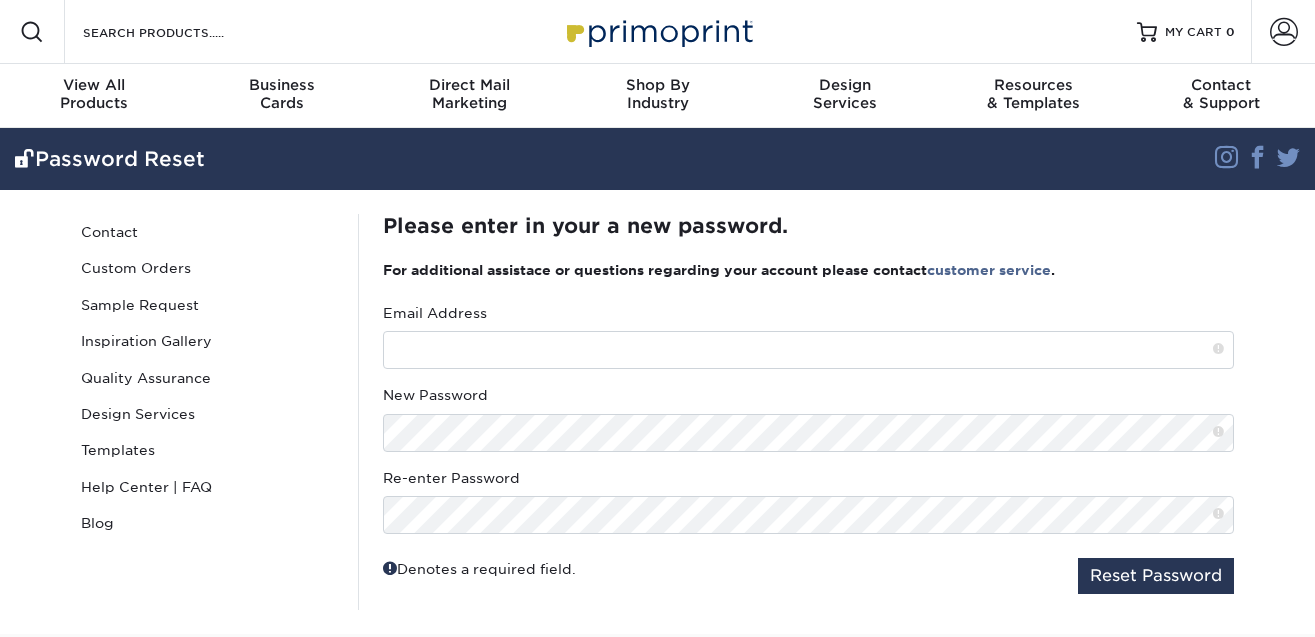 scroll, scrollTop: 0, scrollLeft: 0, axis: both 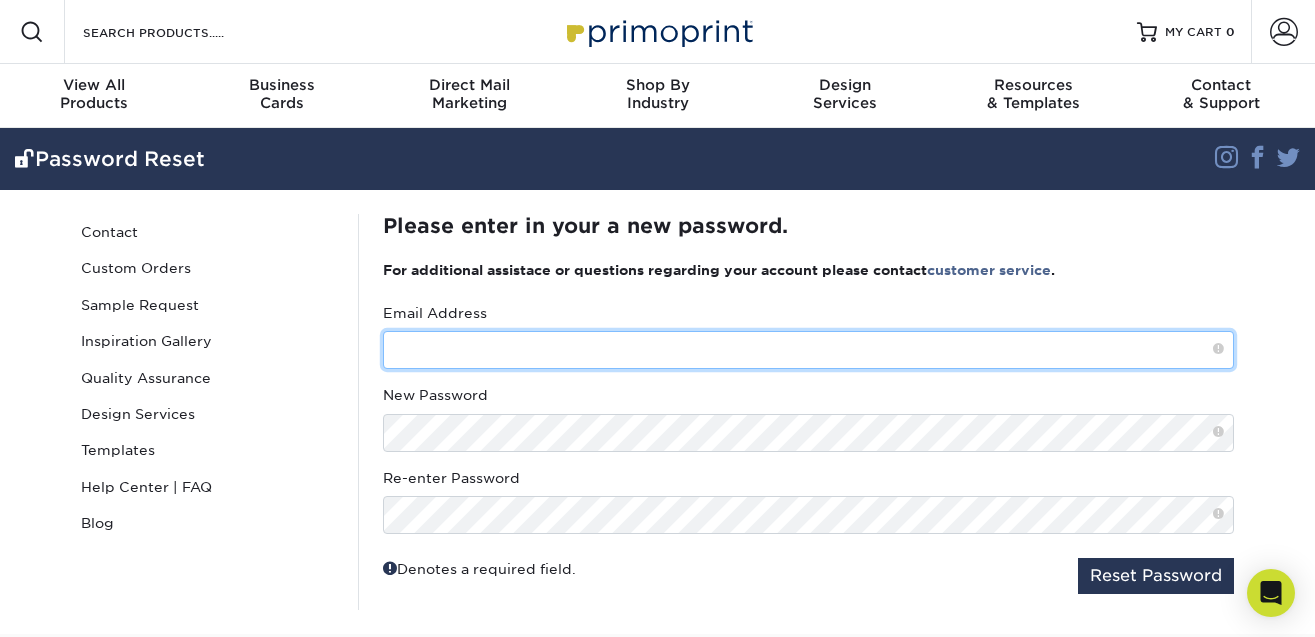 click at bounding box center (808, 350) 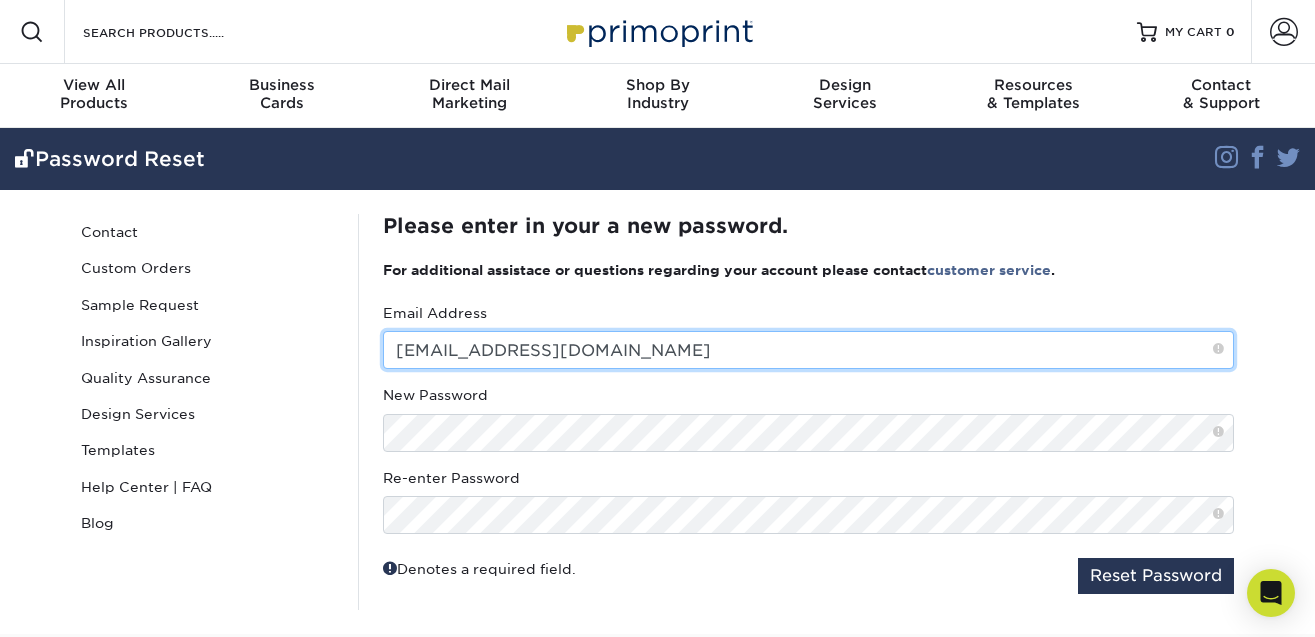 type on "Cahil@purenoiseent.com" 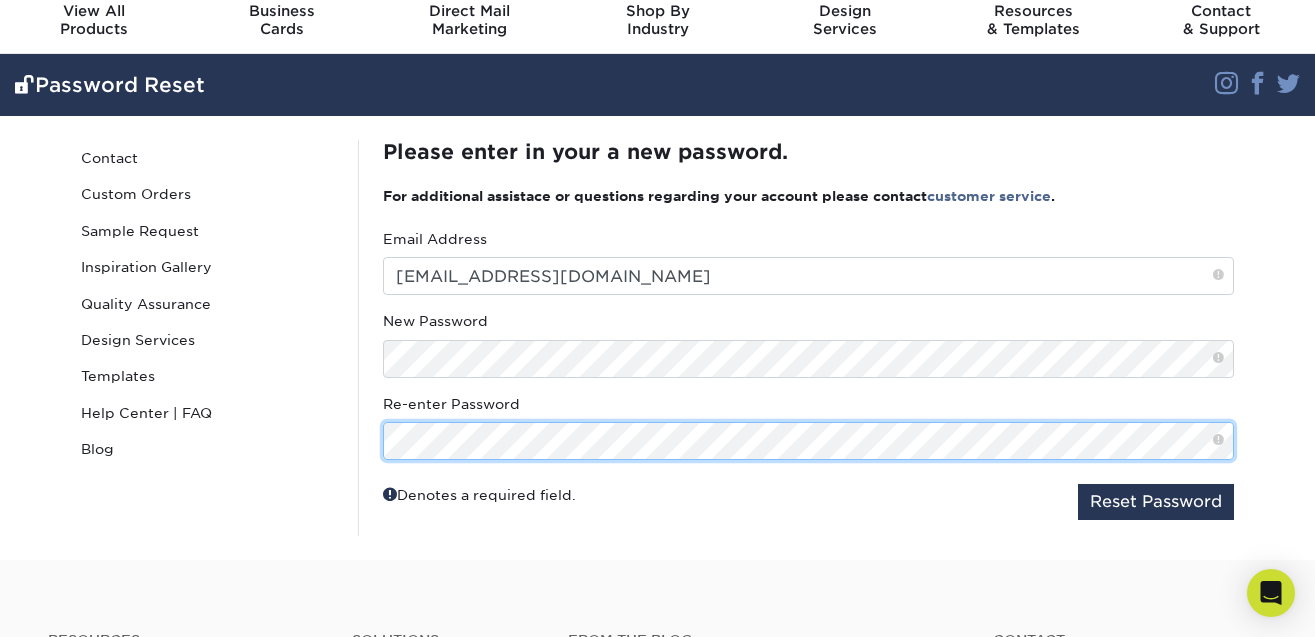 scroll, scrollTop: 124, scrollLeft: 0, axis: vertical 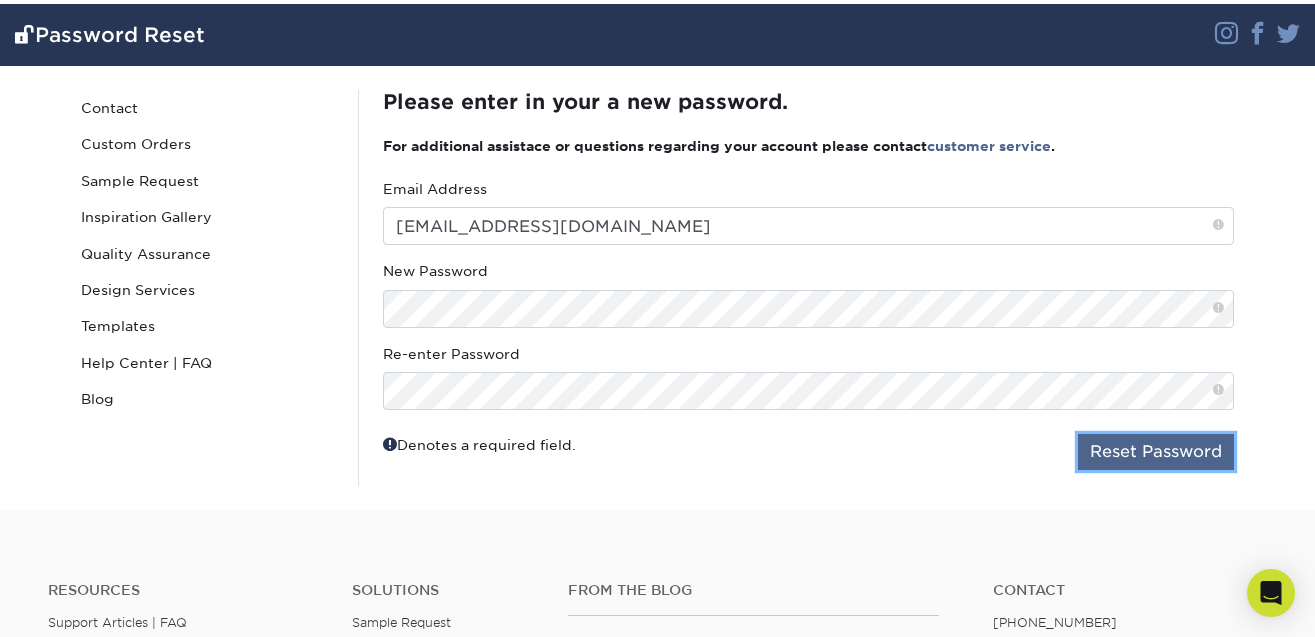 click on "Reset Password" at bounding box center [1156, 452] 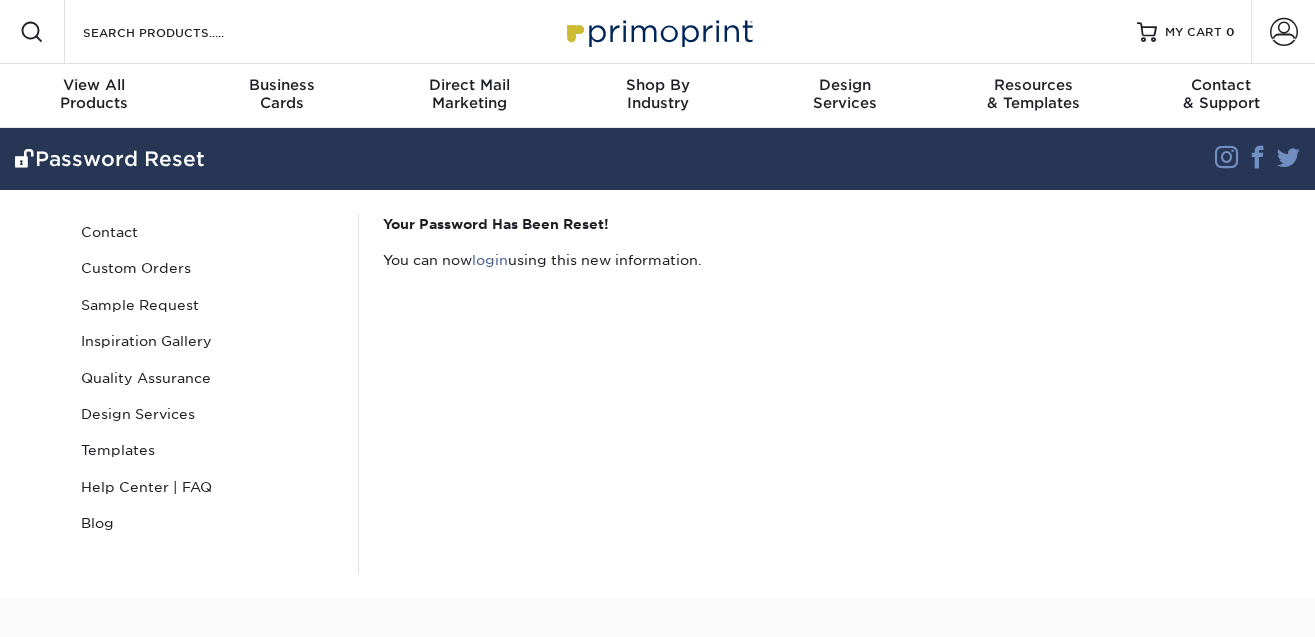 scroll, scrollTop: 0, scrollLeft: 0, axis: both 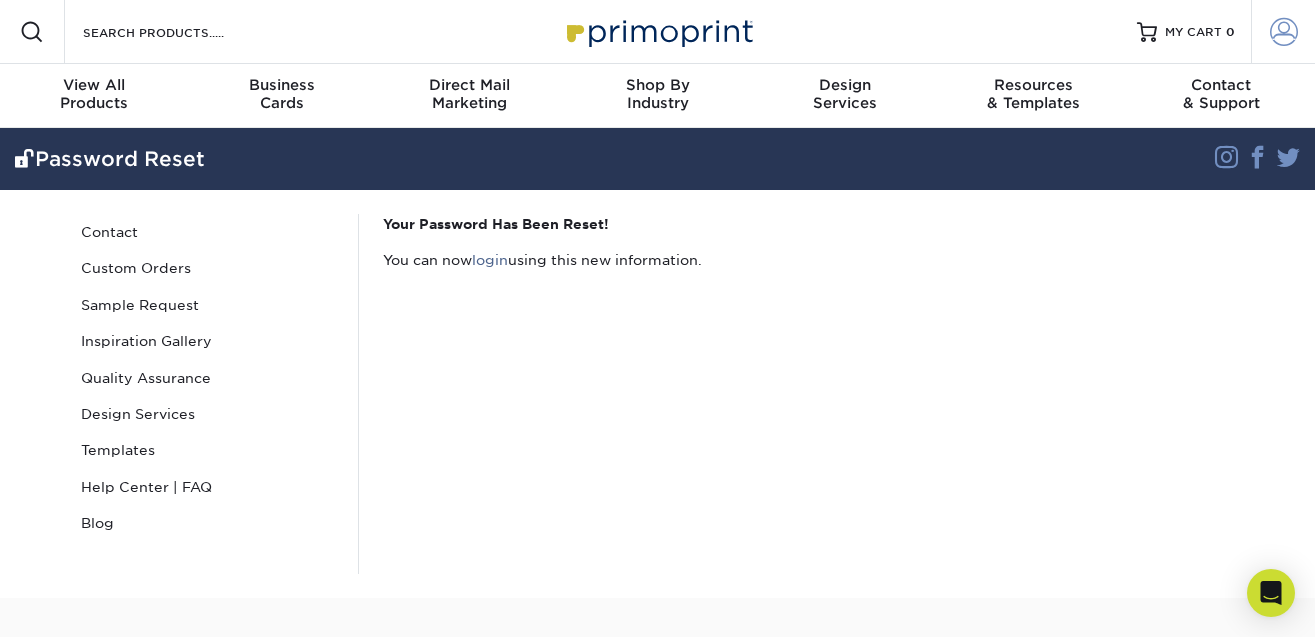 click at bounding box center (1284, 32) 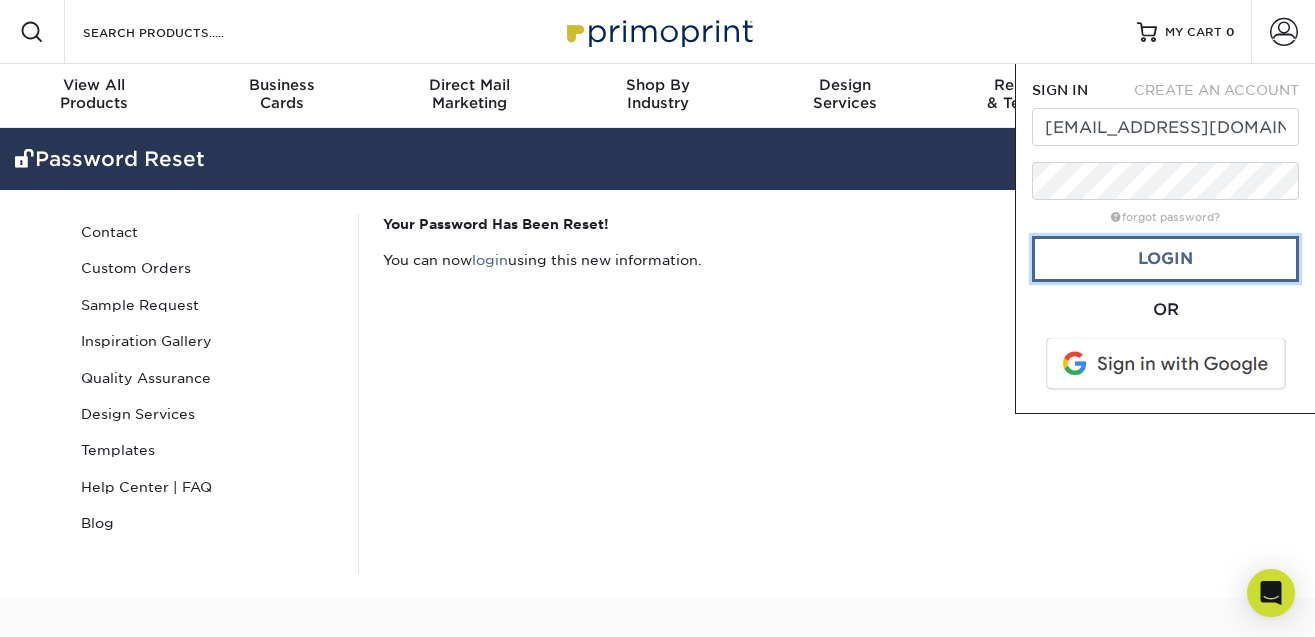 click on "Login" at bounding box center [1165, 259] 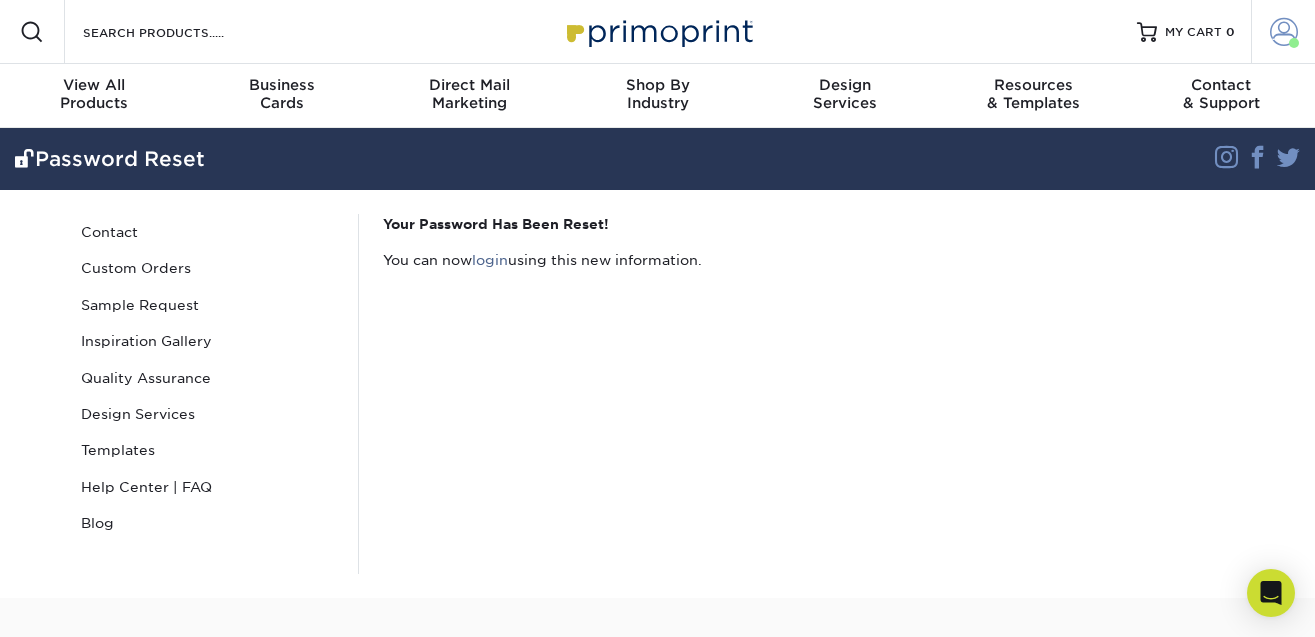 click at bounding box center (1294, 43) 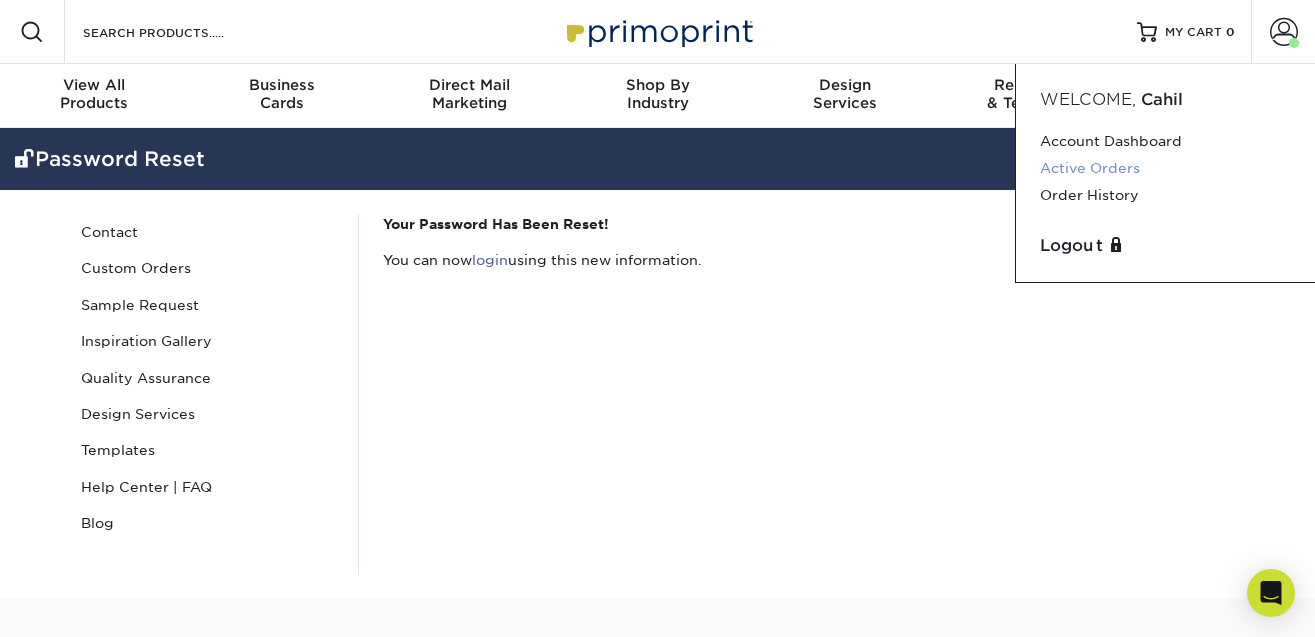 click on "Active Orders" at bounding box center (1165, 168) 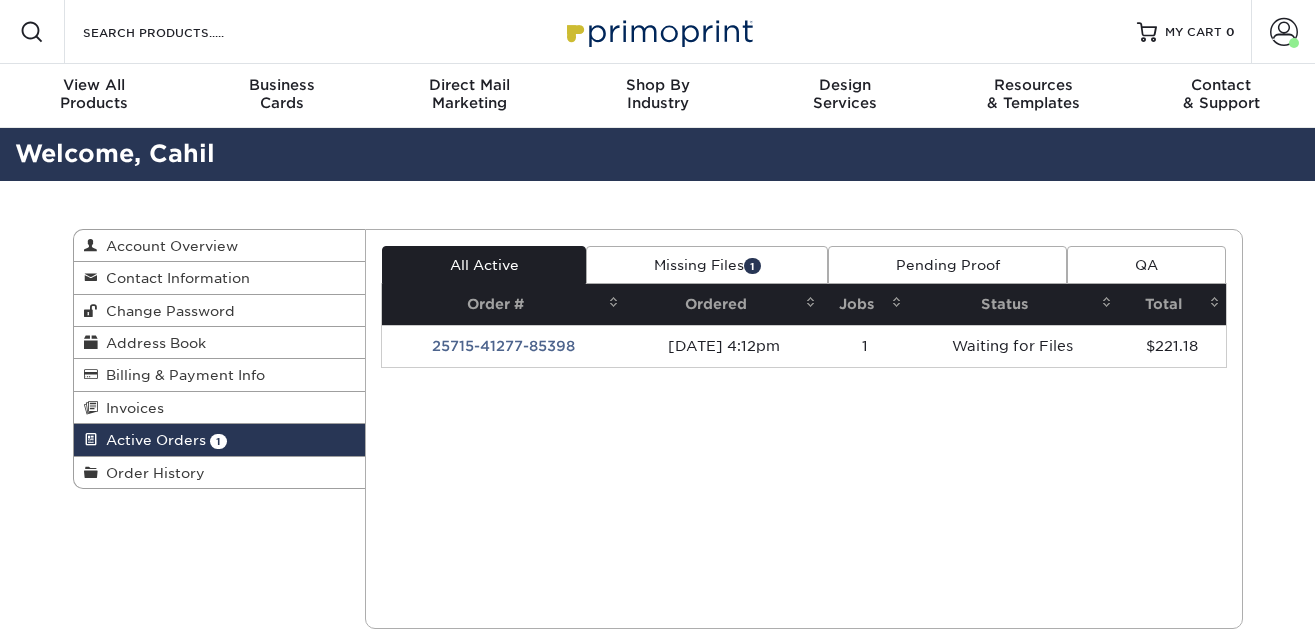 scroll, scrollTop: 0, scrollLeft: 0, axis: both 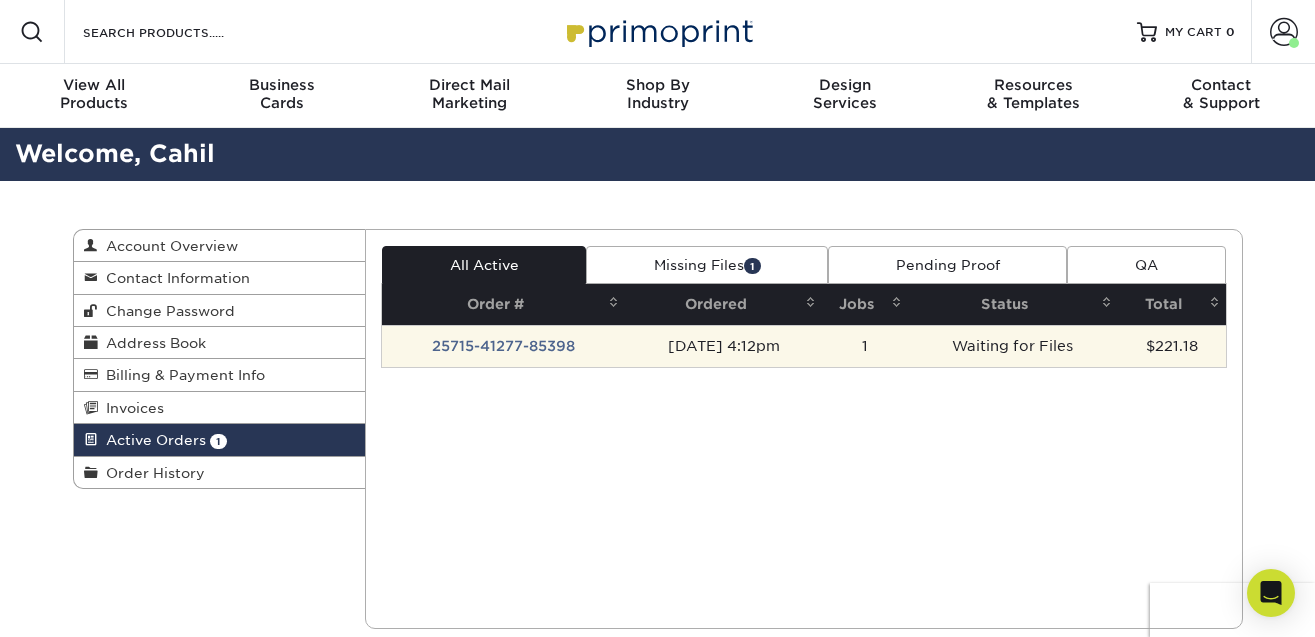 click on "Waiting for Files" at bounding box center (1013, 346) 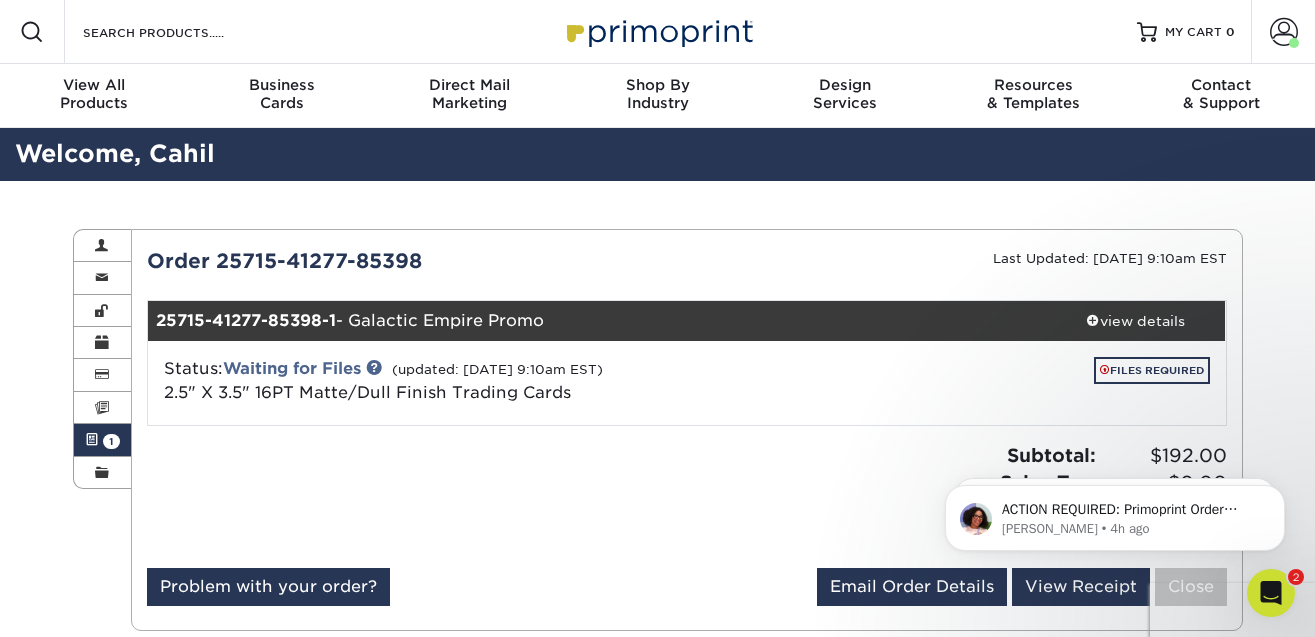 scroll, scrollTop: 0, scrollLeft: 0, axis: both 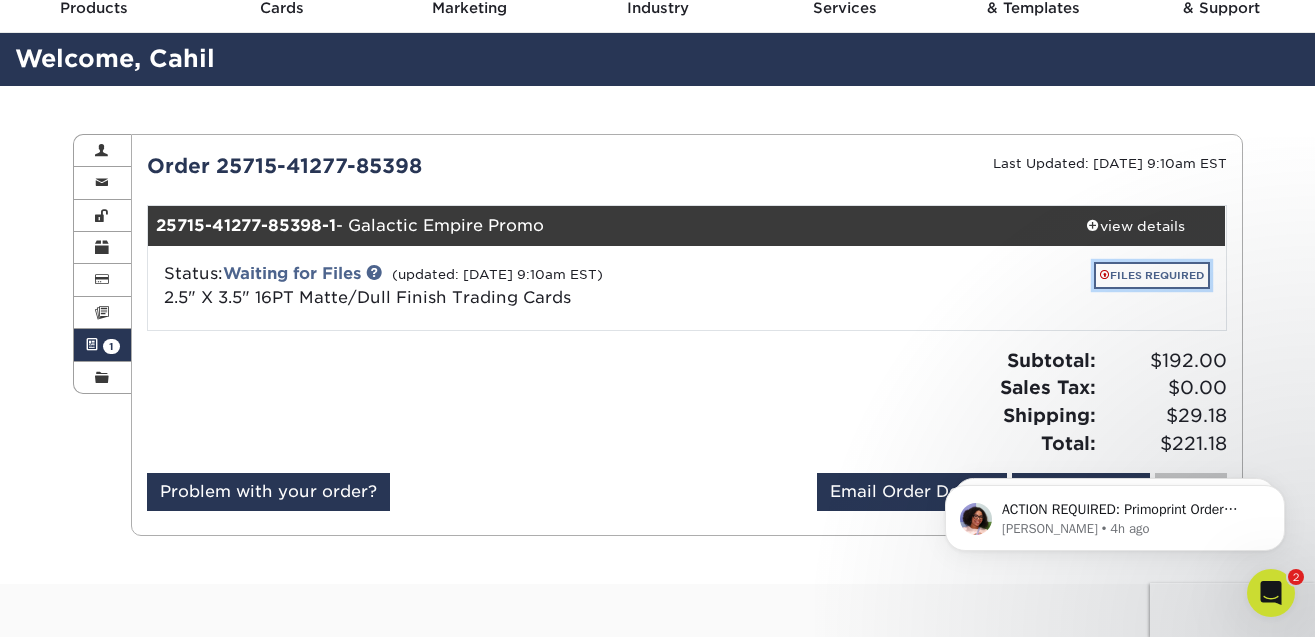 click on "FILES REQUIRED" at bounding box center [1152, 275] 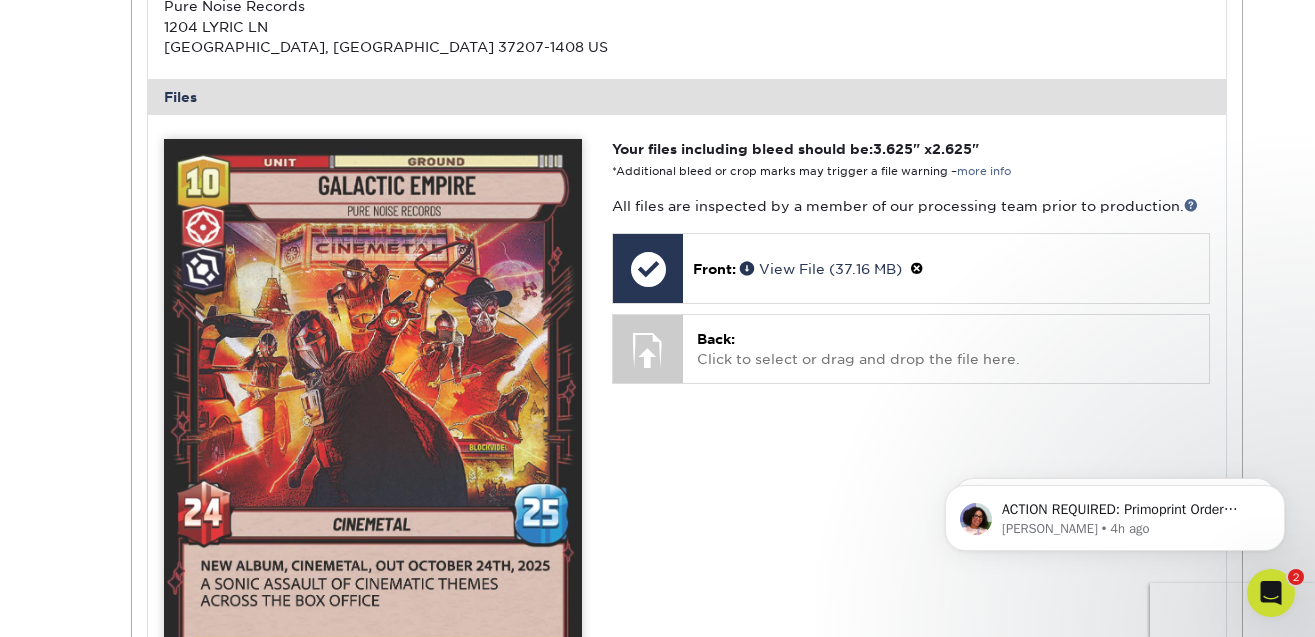 scroll, scrollTop: 741, scrollLeft: 0, axis: vertical 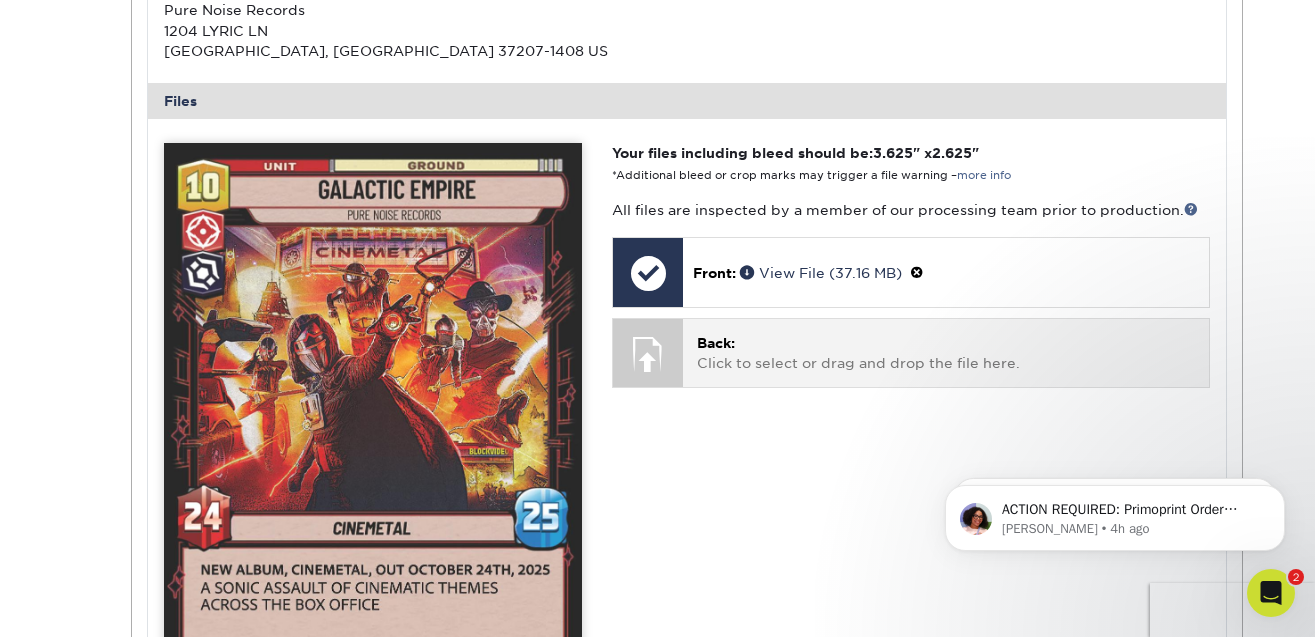 click on "Back: Click to select or drag and drop the file here." at bounding box center [945, 353] 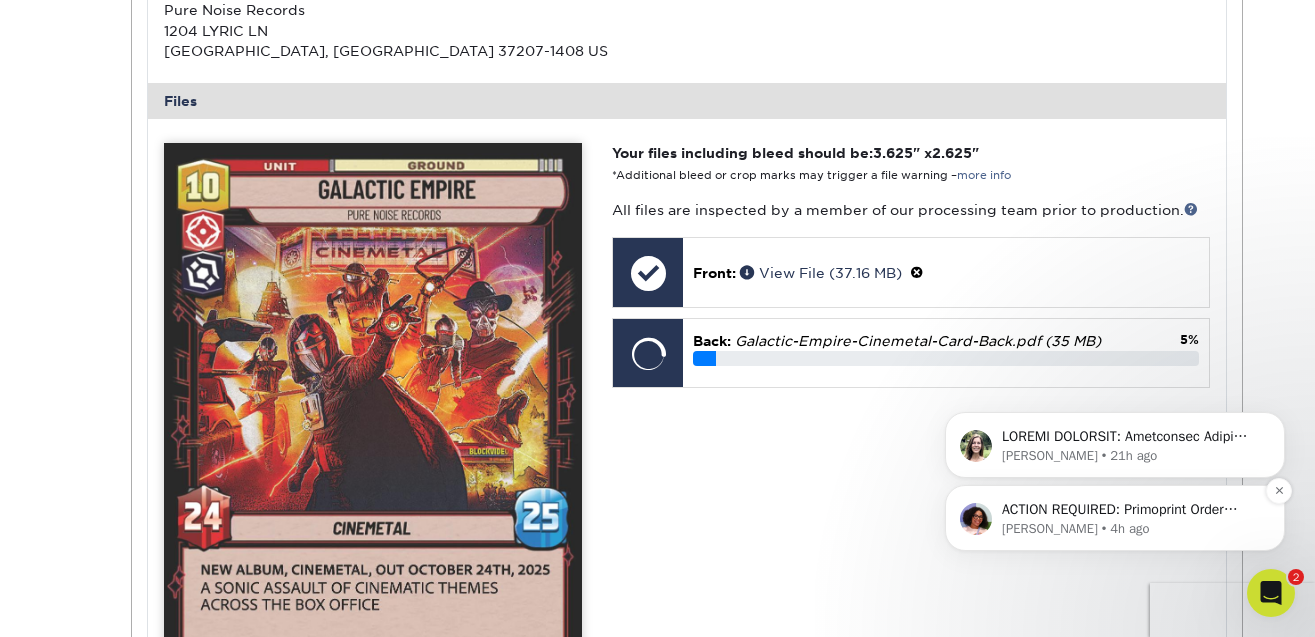 click on "ACTION REQUIRED: Primoprint Order 25715-41277-85398  Good morning Cahil,    Thank you for placing your print order with Primoprint. This is a friendly reminder that we have not yet received your revised files for print. Please return to [DOMAIN_NAME], log into your account and then select "Active Orders" to upload your corrected files at your earliest convenience. Once received, our processing department will recheck them before production. We will contact you if we have any additional questions or concerns about the files.   If you cannot make the necessary corrections to your files, we have a Design department that may assist you. Please let us know if you would like a quote for our Design Services to help make your files print-ready.   Please let us know if you have any questions or concerns about your order. Thank you, and enjoy your day! You will receive a copy of this message by email" at bounding box center (1131, 510) 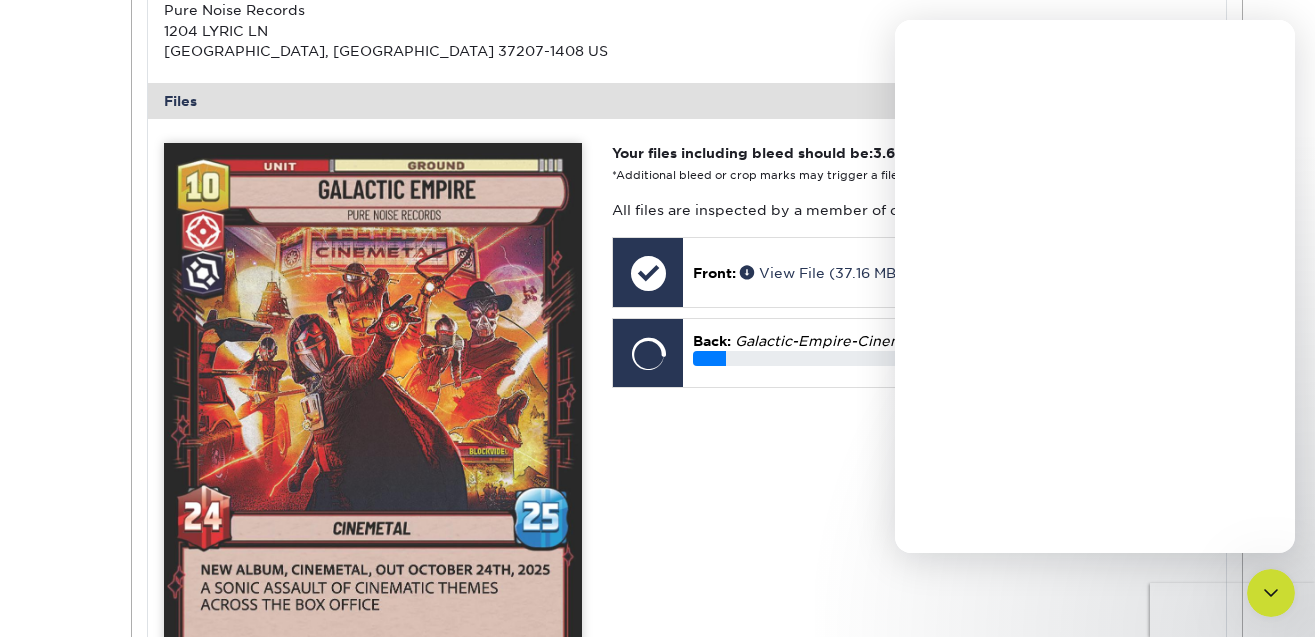 scroll, scrollTop: 0, scrollLeft: 0, axis: both 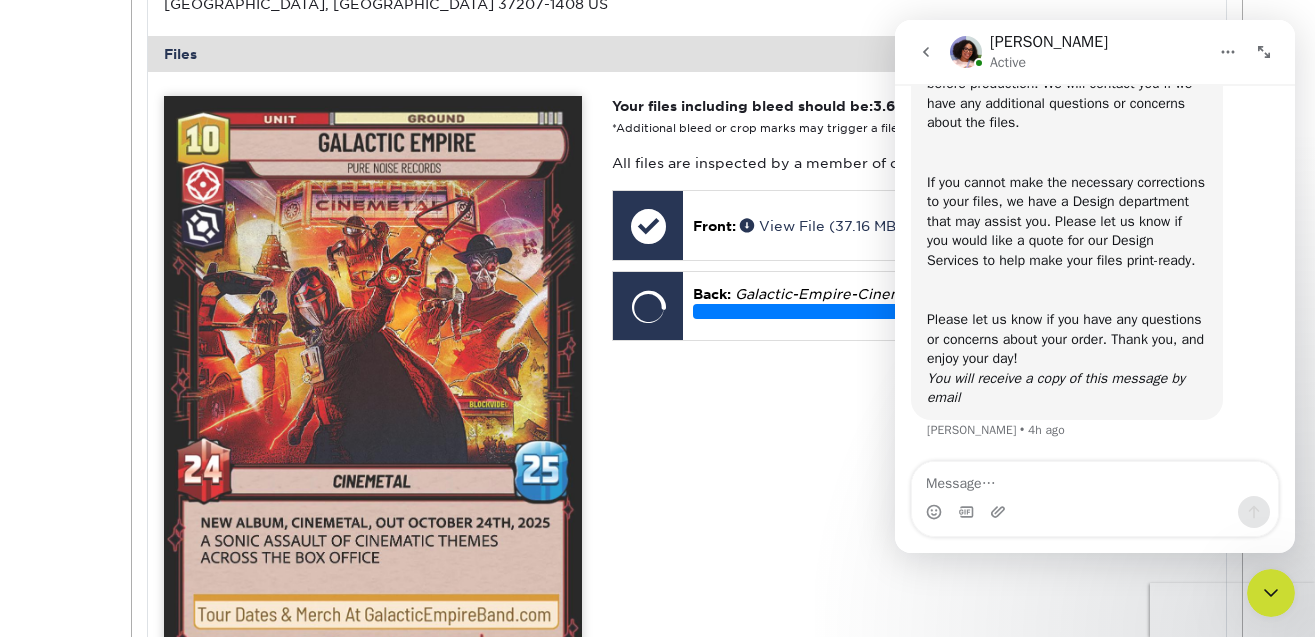 click on "Your files including bleed should be:  3.625 " x  2.625 "
*Additional bleed or crop marks may trigger a file warning –  more info
All files are inspected by a member of our processing team prior to production.
Front:
Choose file" at bounding box center (910, 492) 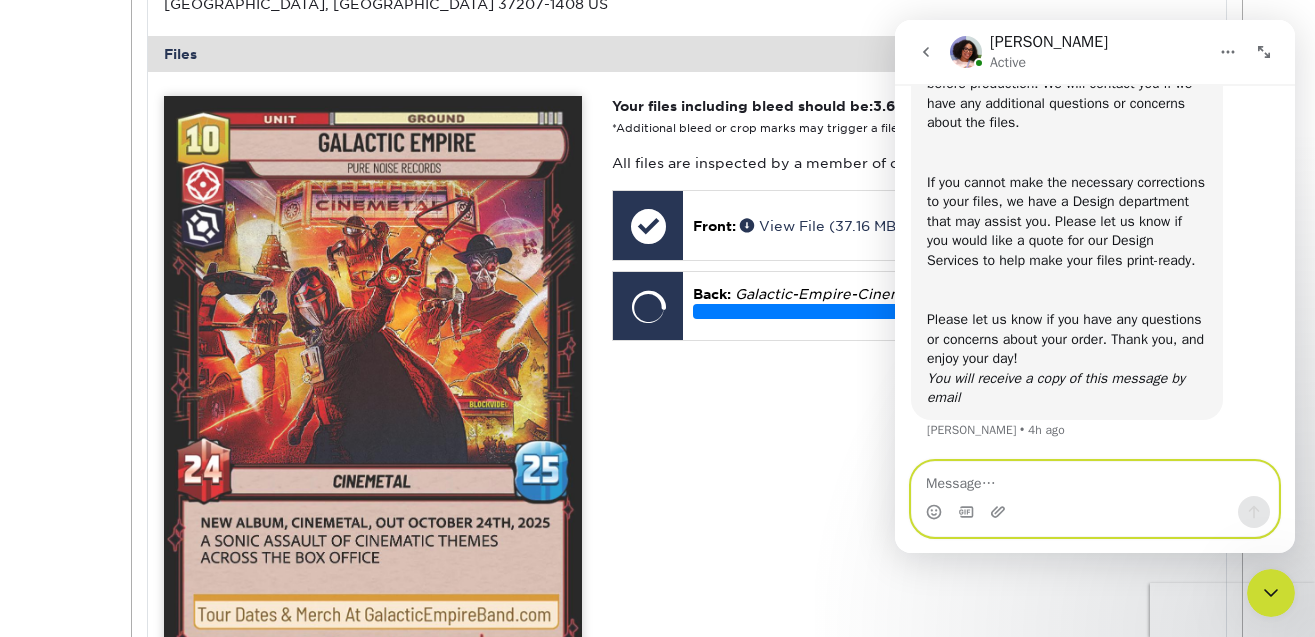 click at bounding box center (1095, 479) 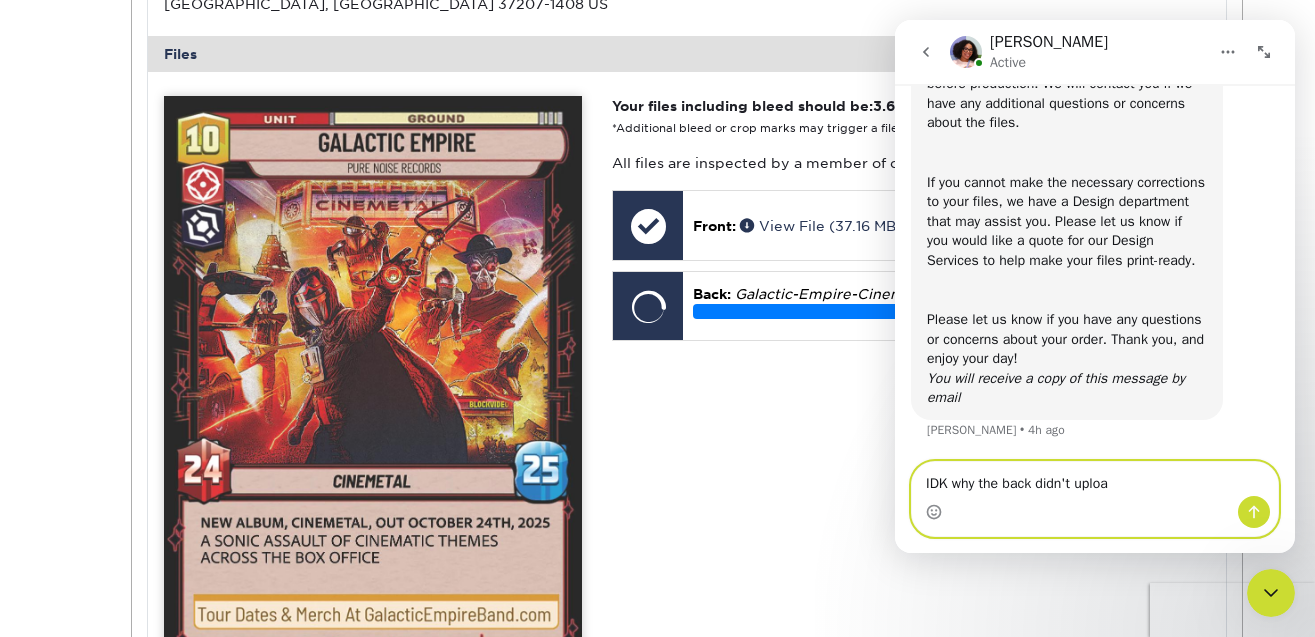 type on "IDK why the back didn't upload" 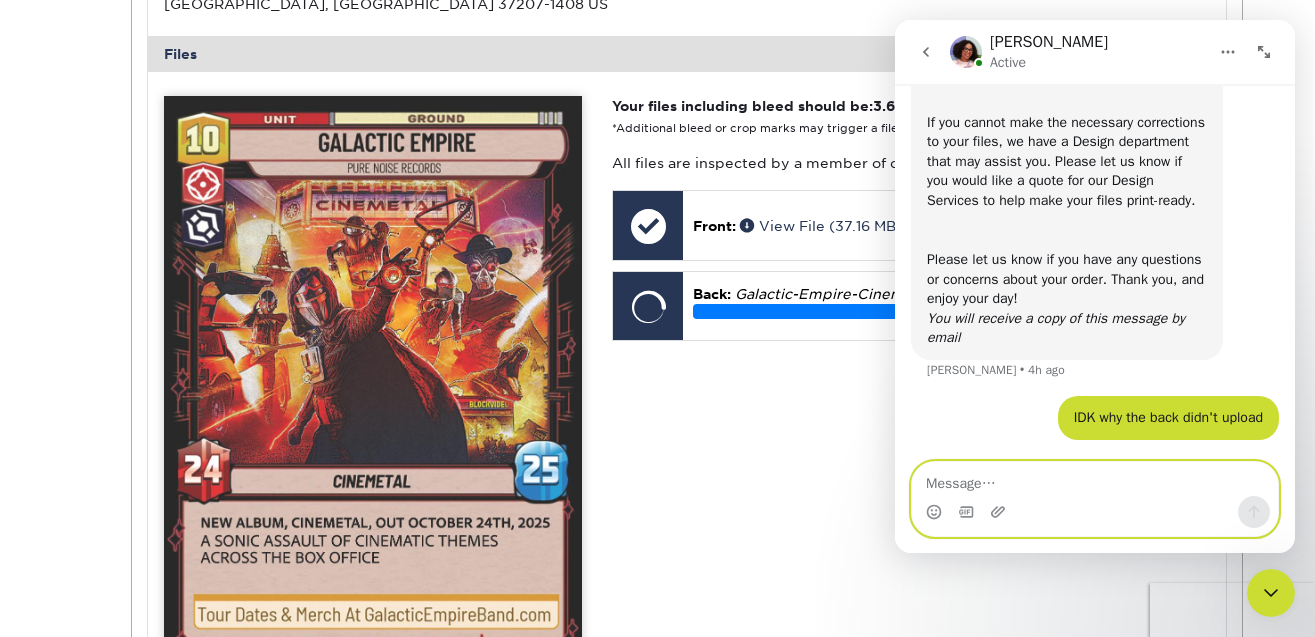 scroll, scrollTop: 428, scrollLeft: 0, axis: vertical 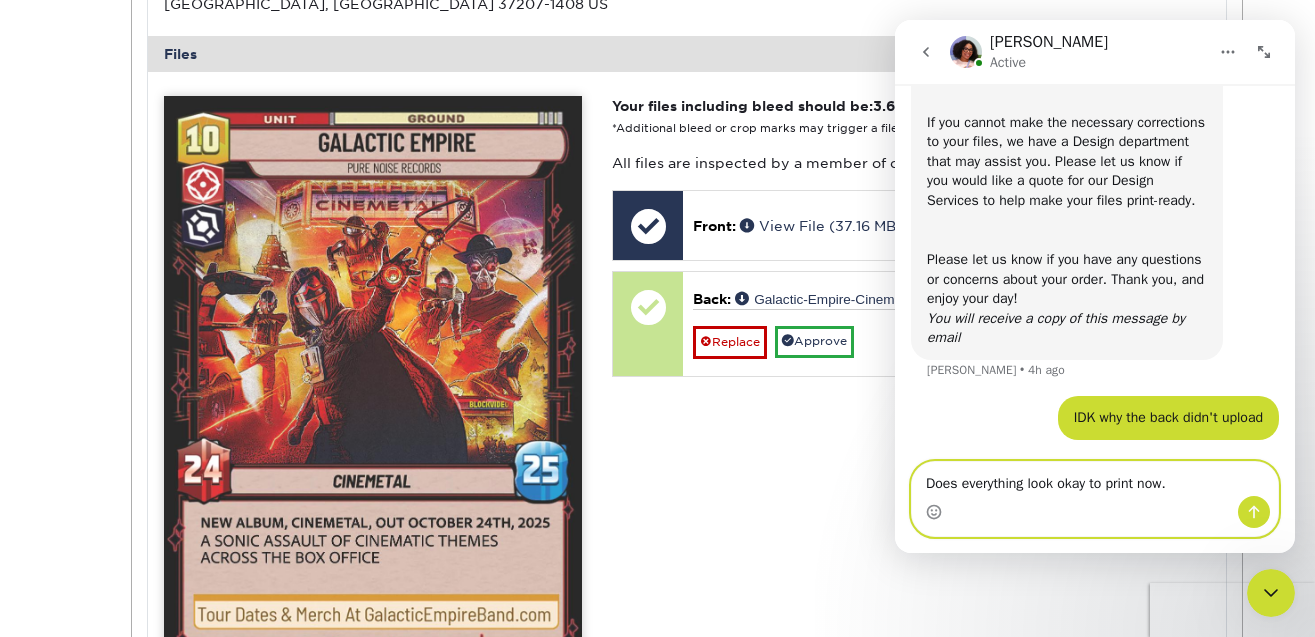 type on "Does everything look okay to print now." 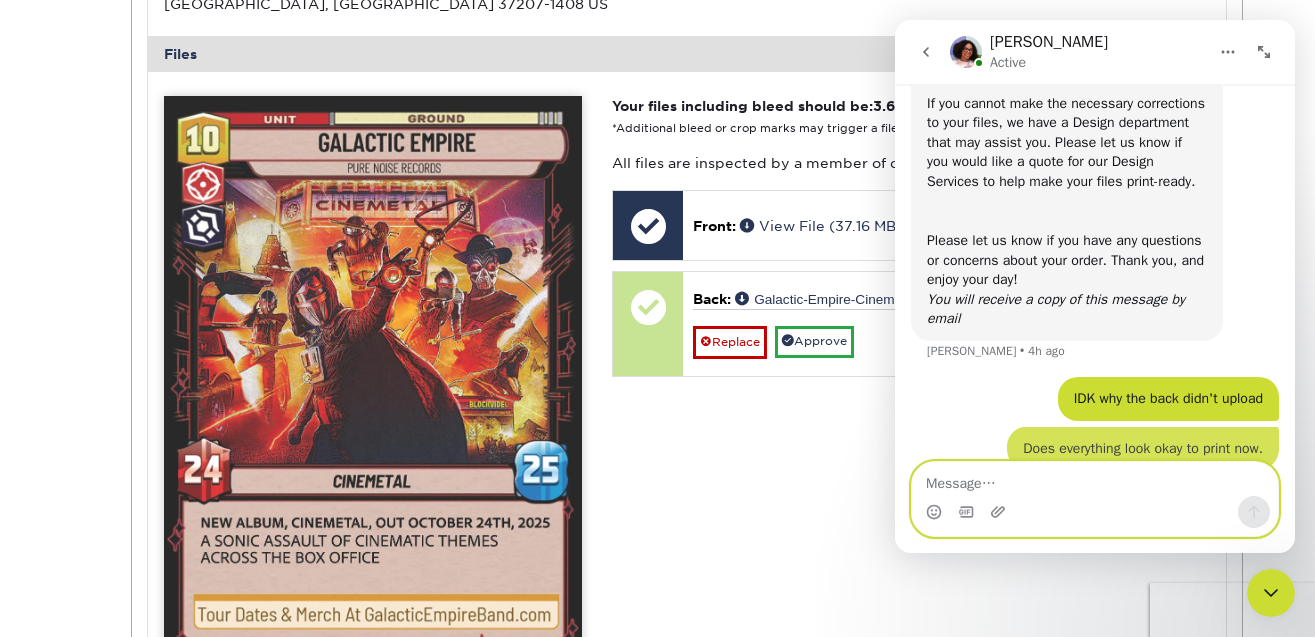 scroll, scrollTop: 474, scrollLeft: 0, axis: vertical 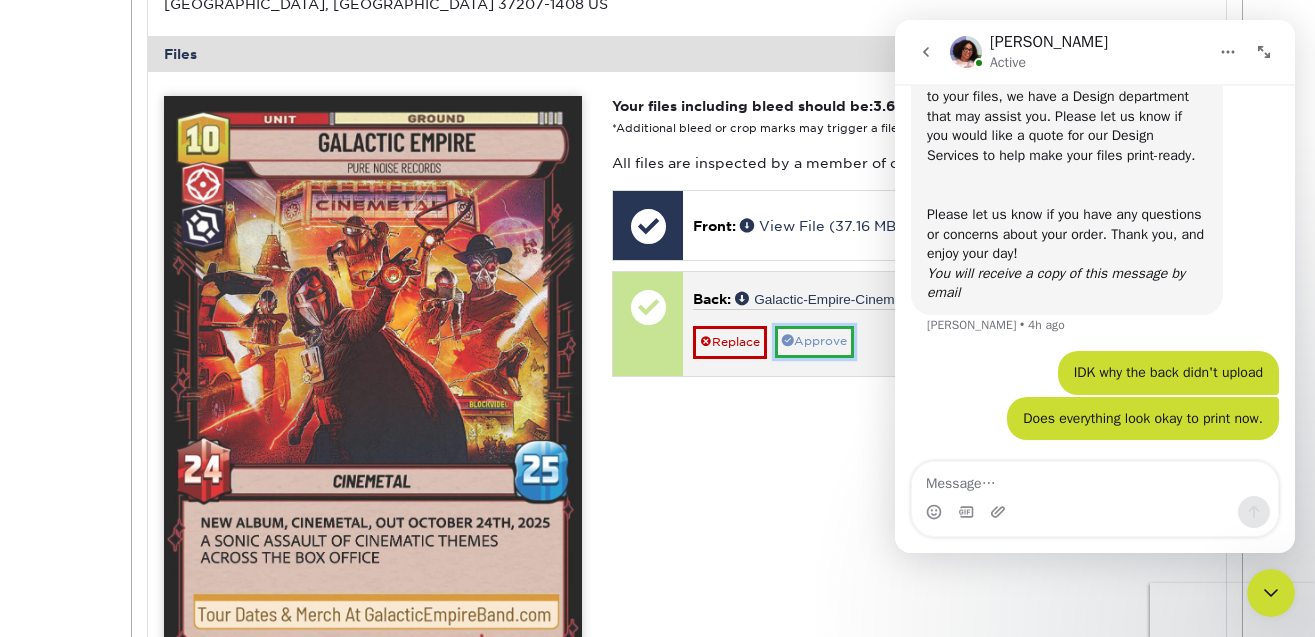 click on "Approve" at bounding box center [814, 341] 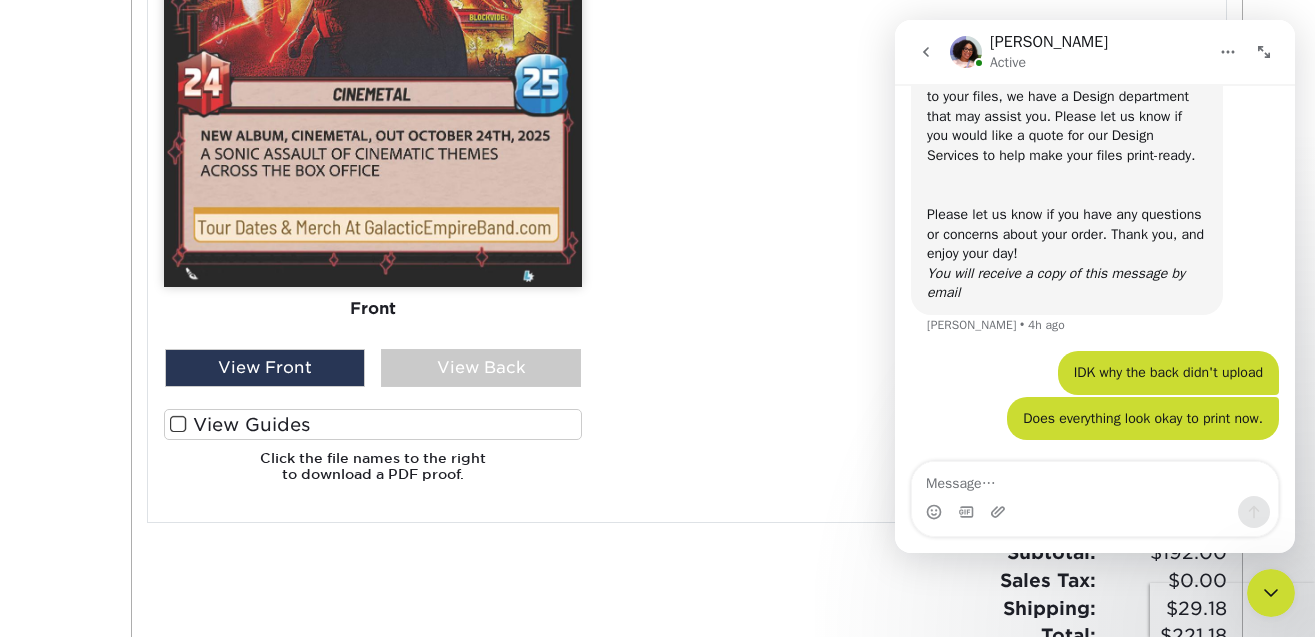 scroll, scrollTop: 1188, scrollLeft: 0, axis: vertical 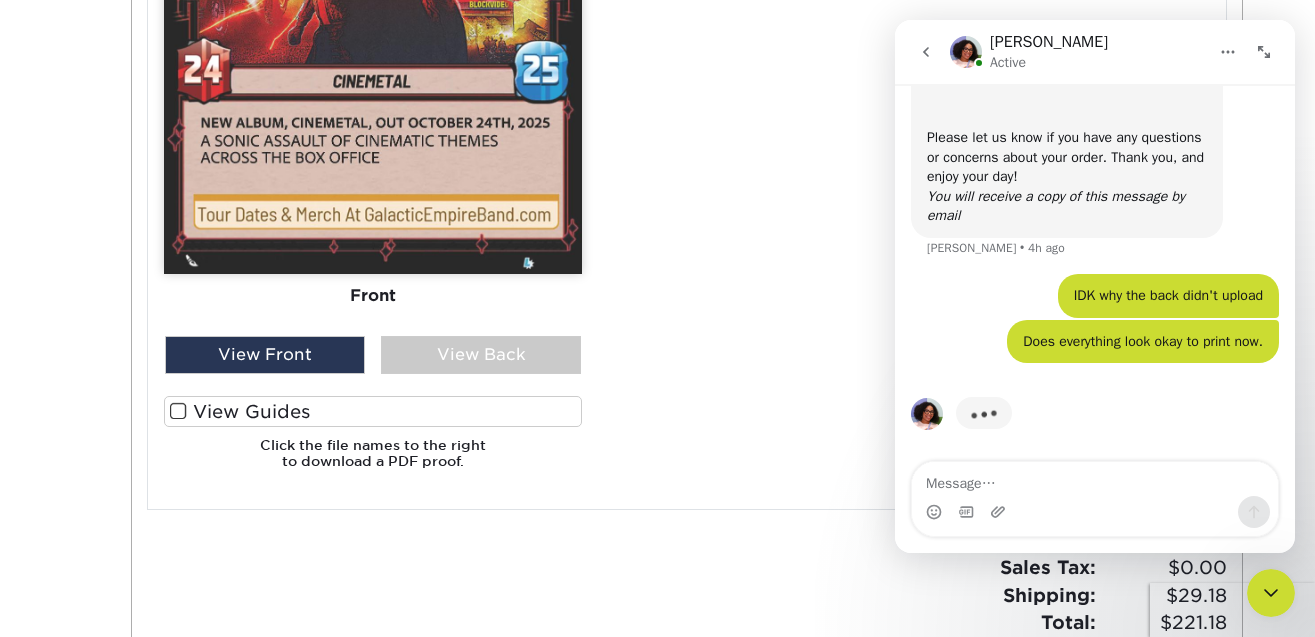 click at bounding box center [178, 411] 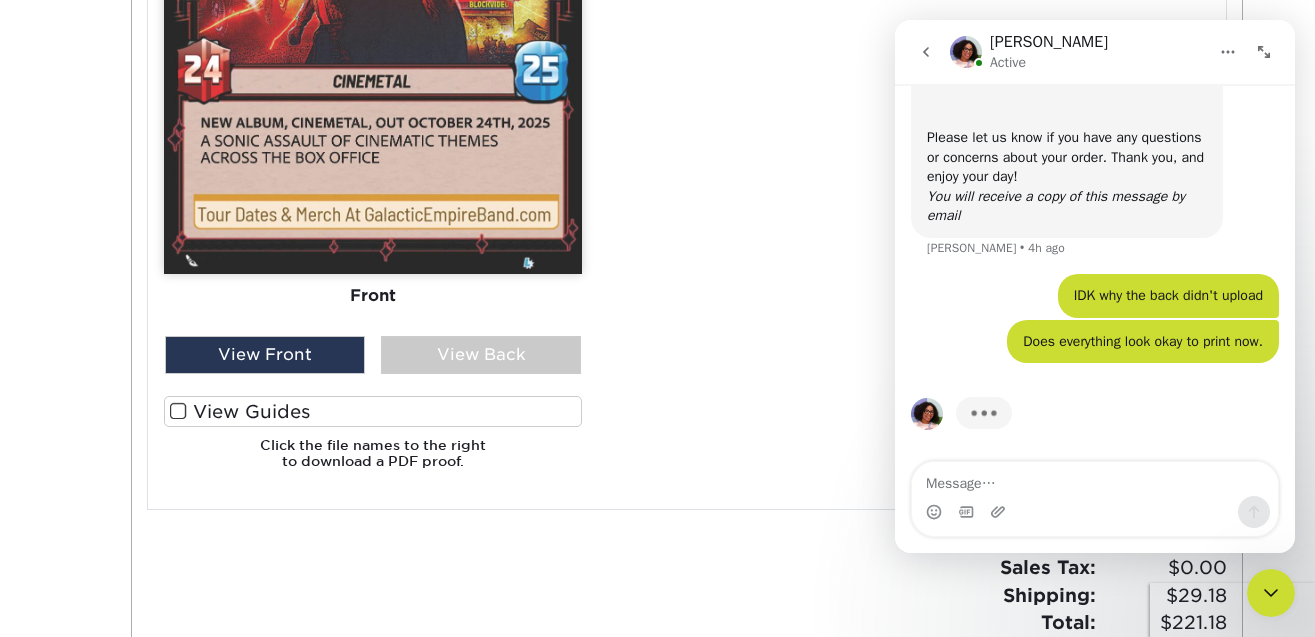 click on "View Guides" at bounding box center (0, 0) 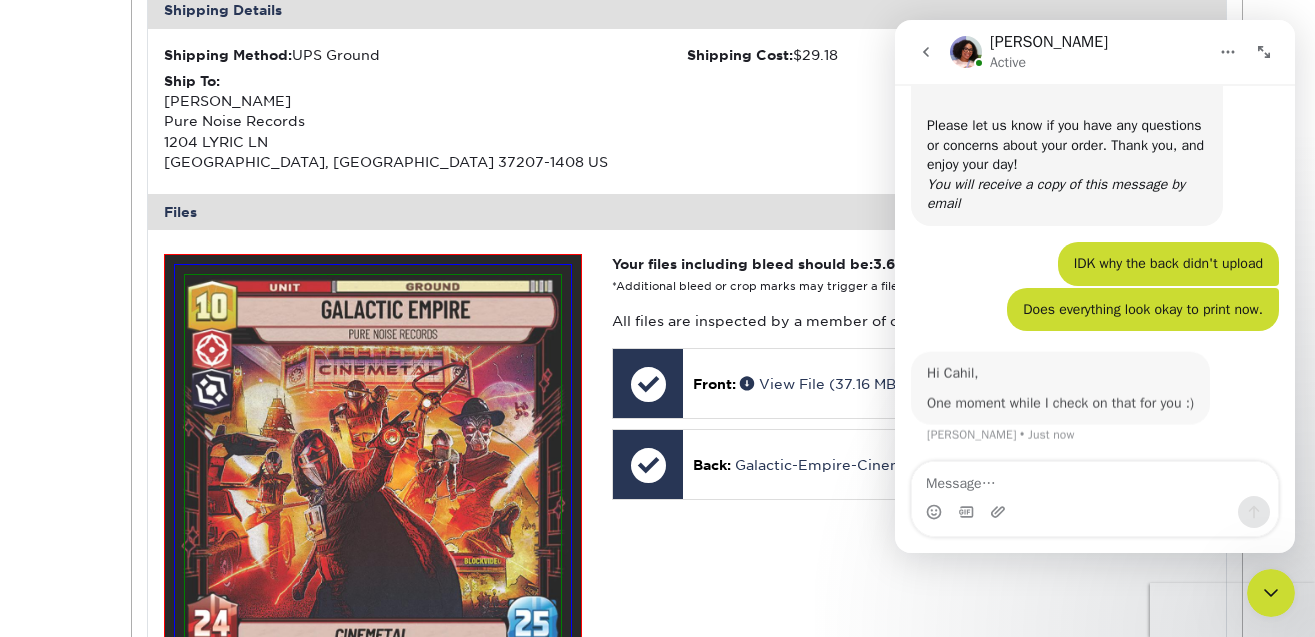 scroll, scrollTop: 635, scrollLeft: 0, axis: vertical 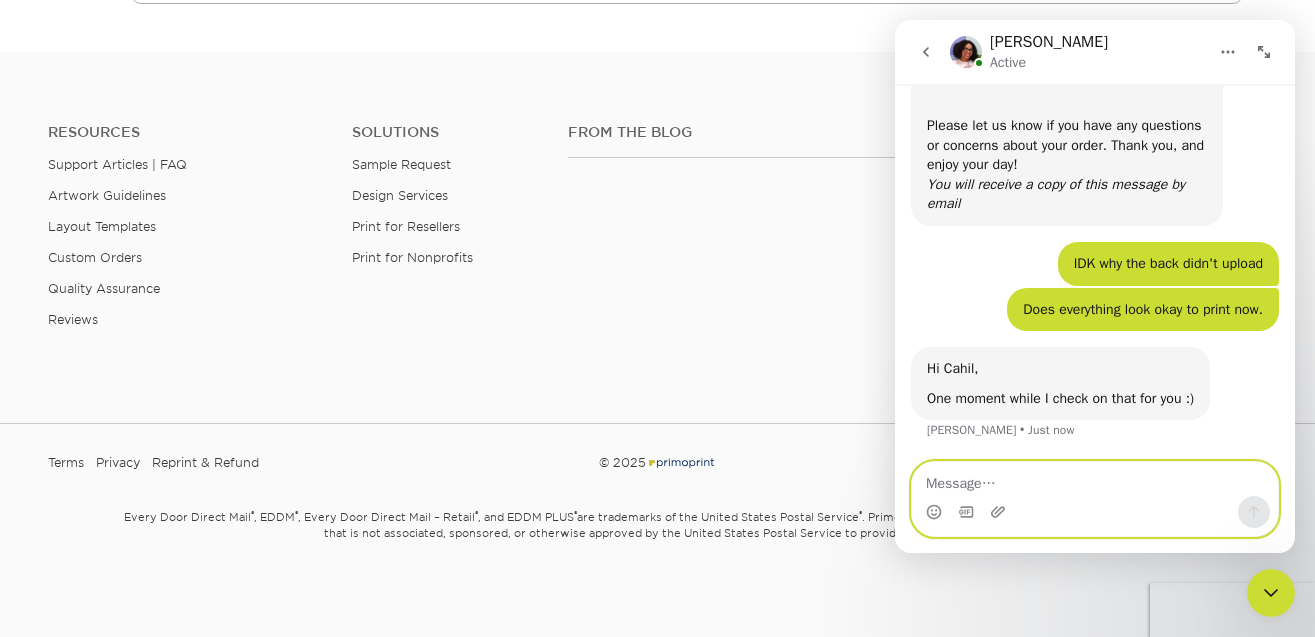 click at bounding box center (1095, 479) 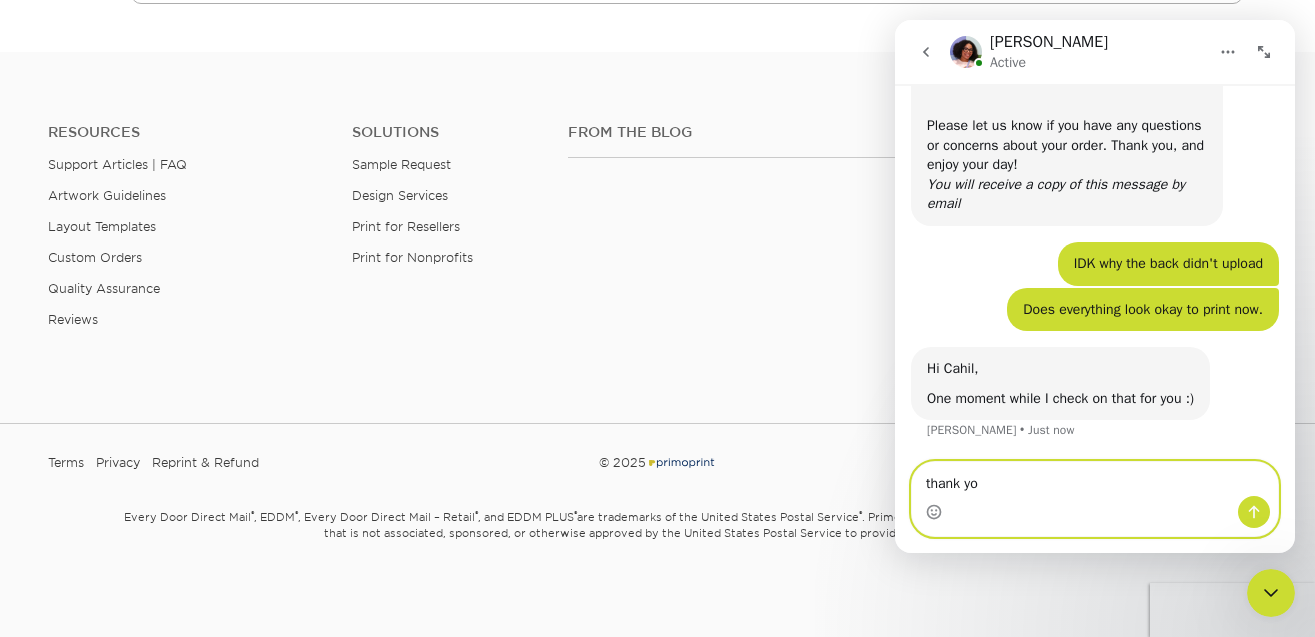 type on "thank you" 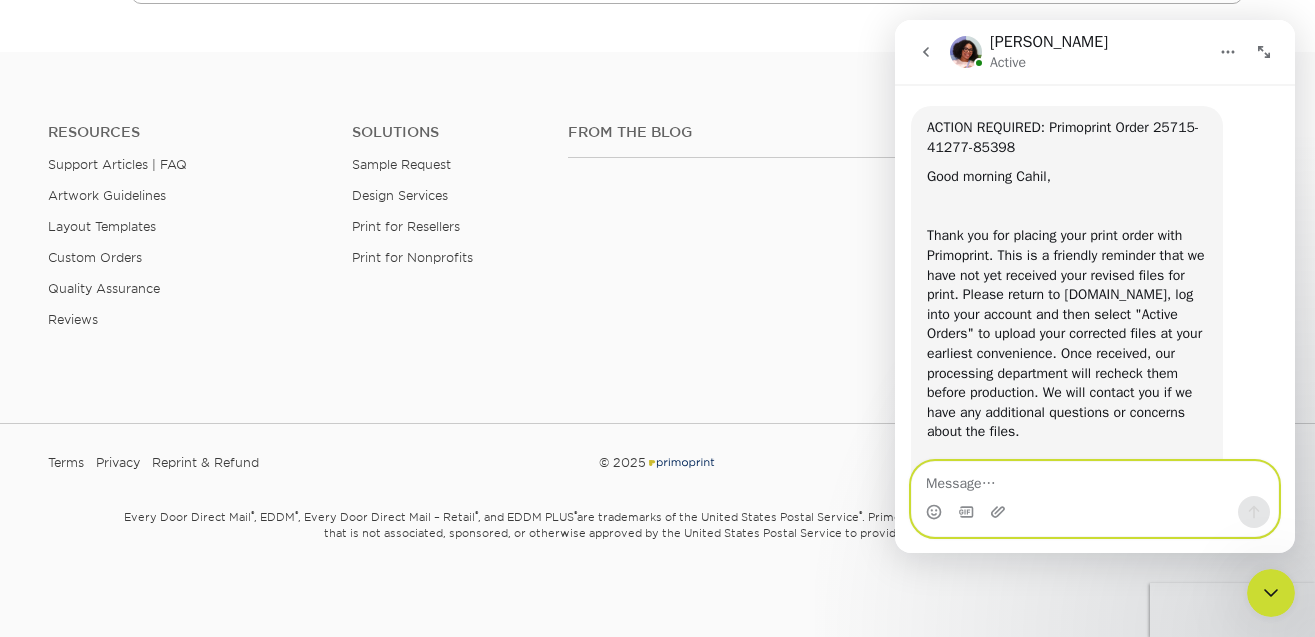 scroll, scrollTop: 0, scrollLeft: 0, axis: both 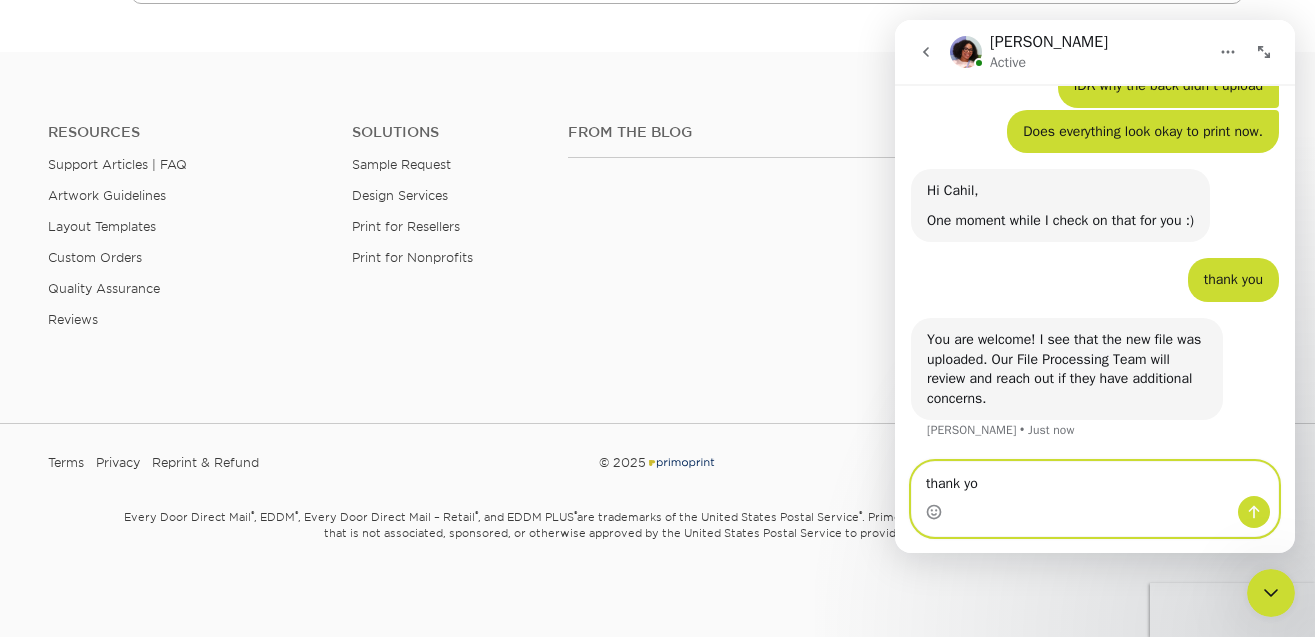 type on "thank you" 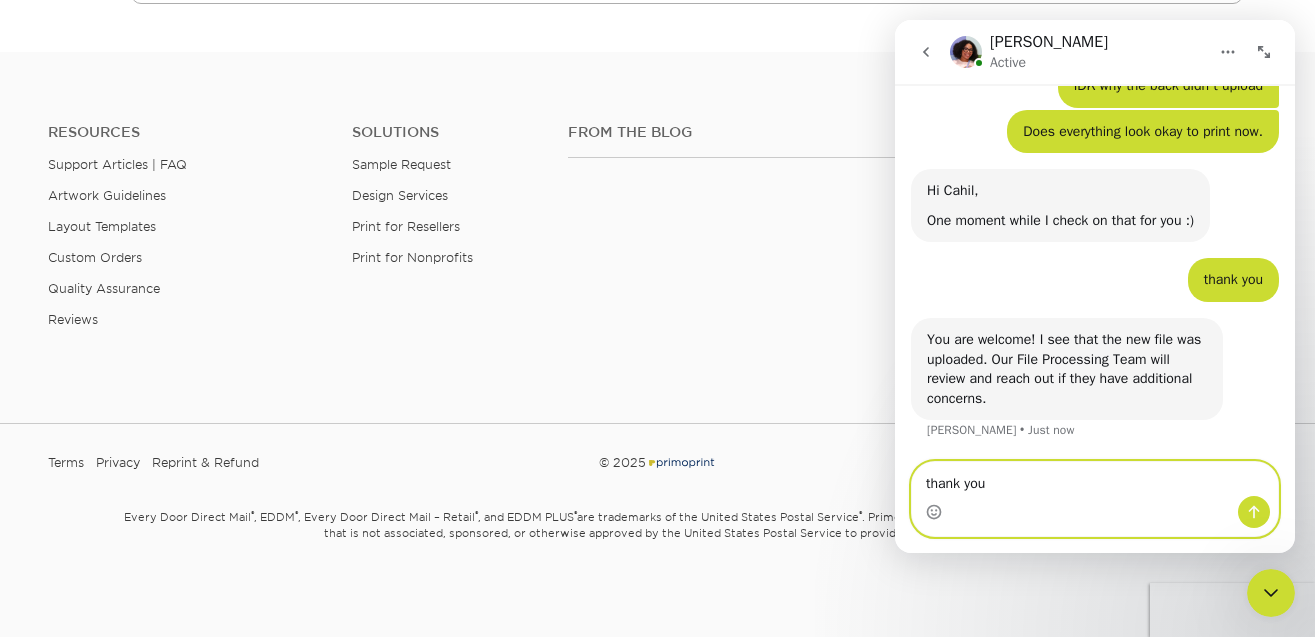 type 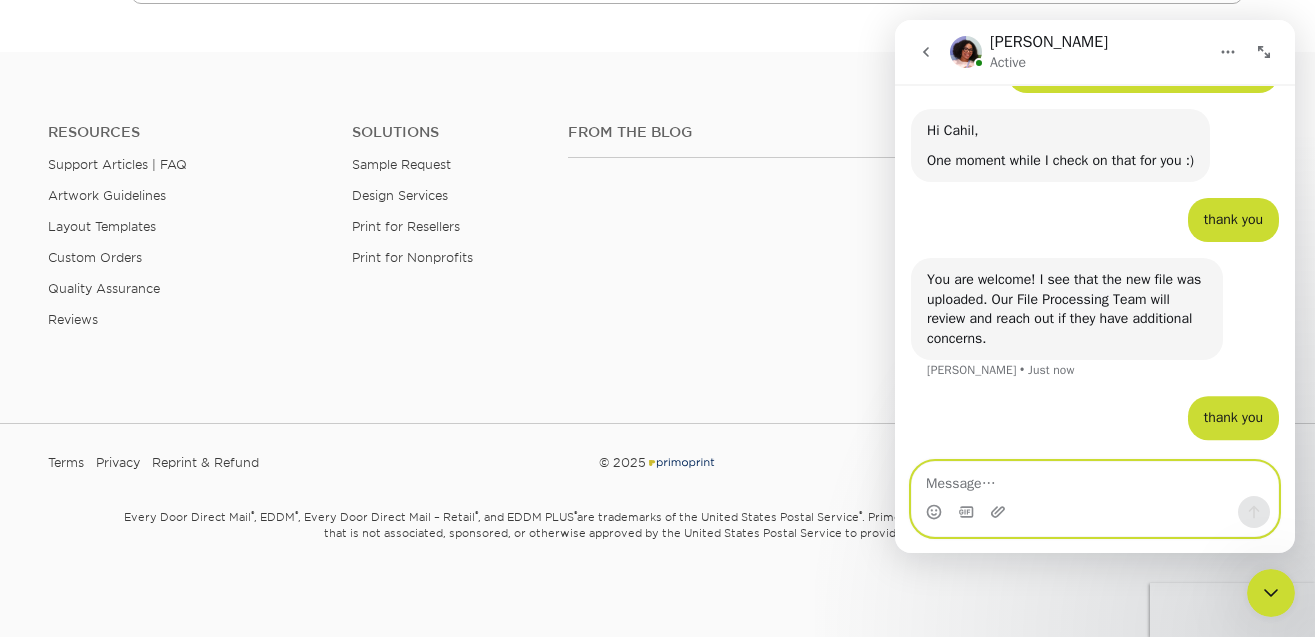 scroll, scrollTop: 820, scrollLeft: 0, axis: vertical 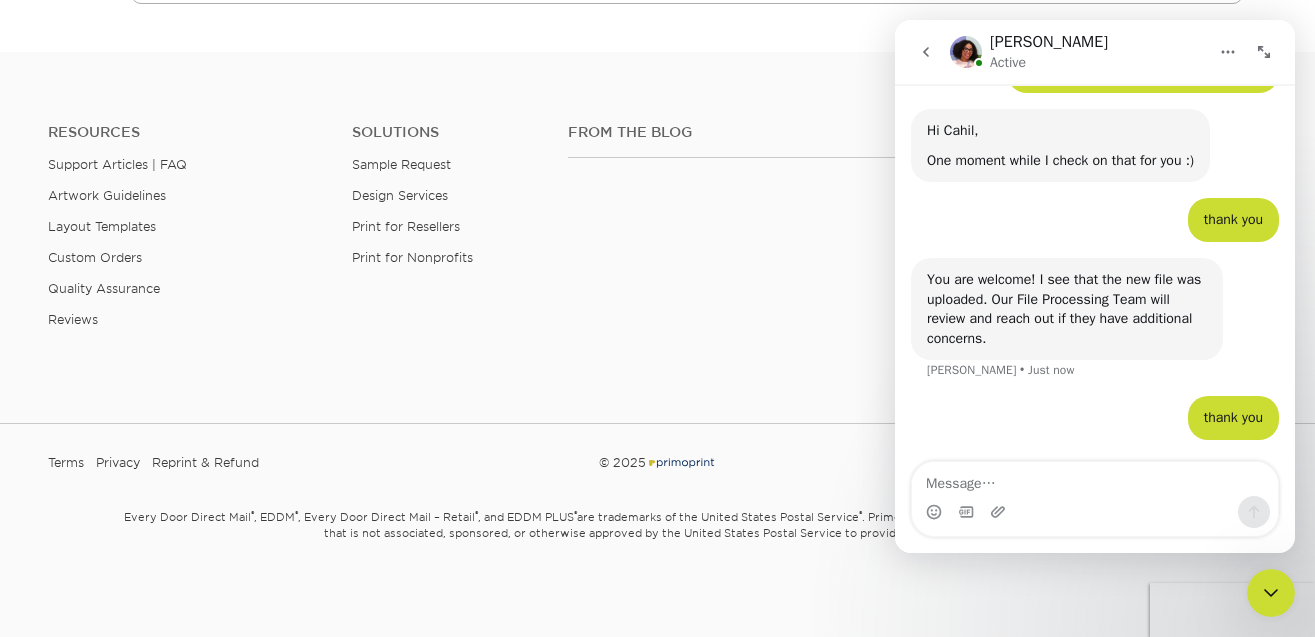 click on "From the Blog
Contact
[PHONE_NUMBER]
[EMAIL_ADDRESS][DOMAIN_NAME]
Instagram
Facebook
Twitter
LinkedIn
Youtube" at bounding box center (917, 241) 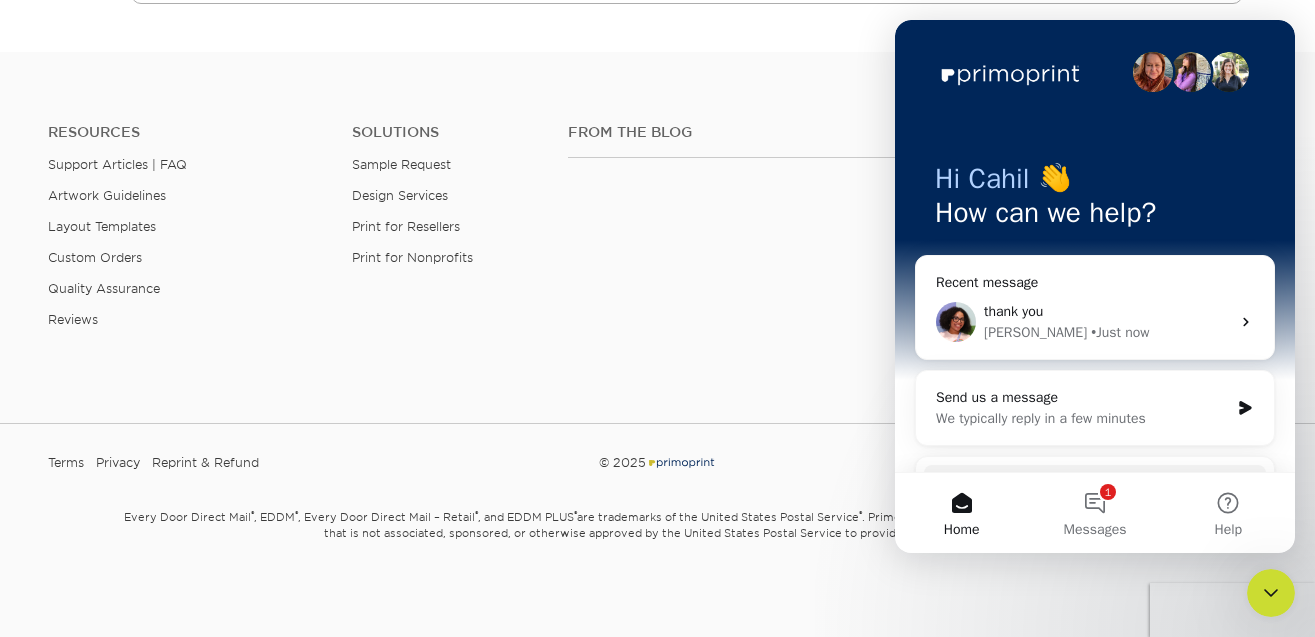 scroll, scrollTop: 0, scrollLeft: 0, axis: both 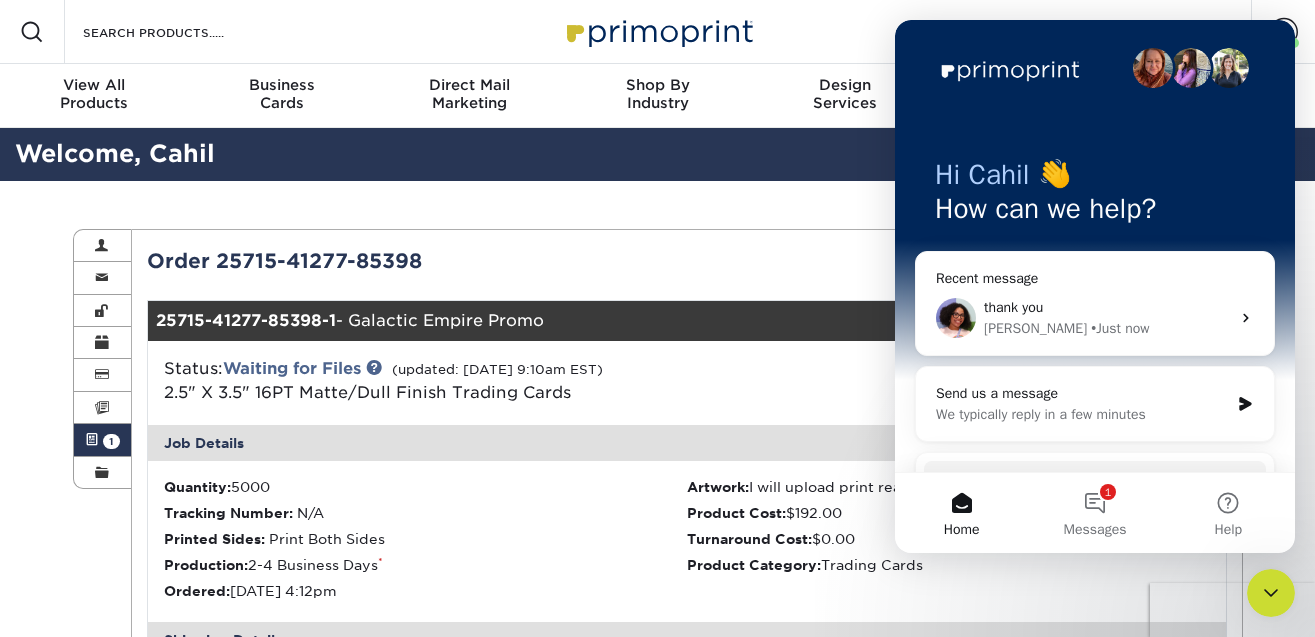 click on "Hi [PERSON_NAME] 👋 How can we help?" at bounding box center [1095, 196] 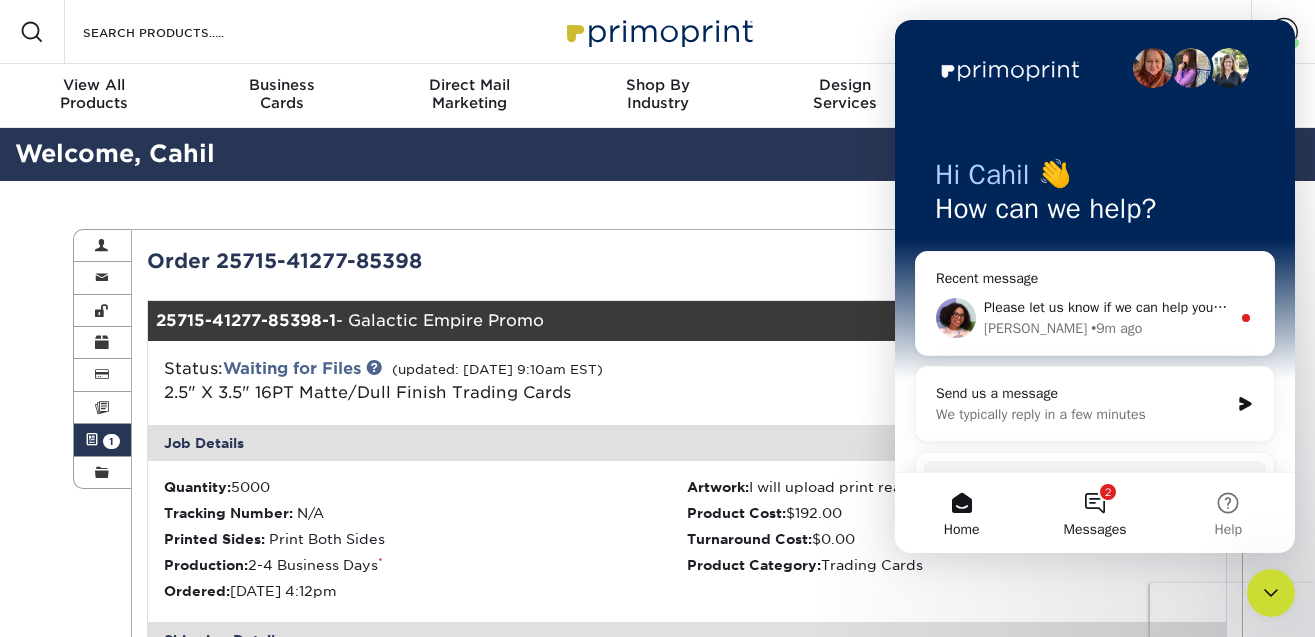 click on "2 Messages" at bounding box center (1094, 513) 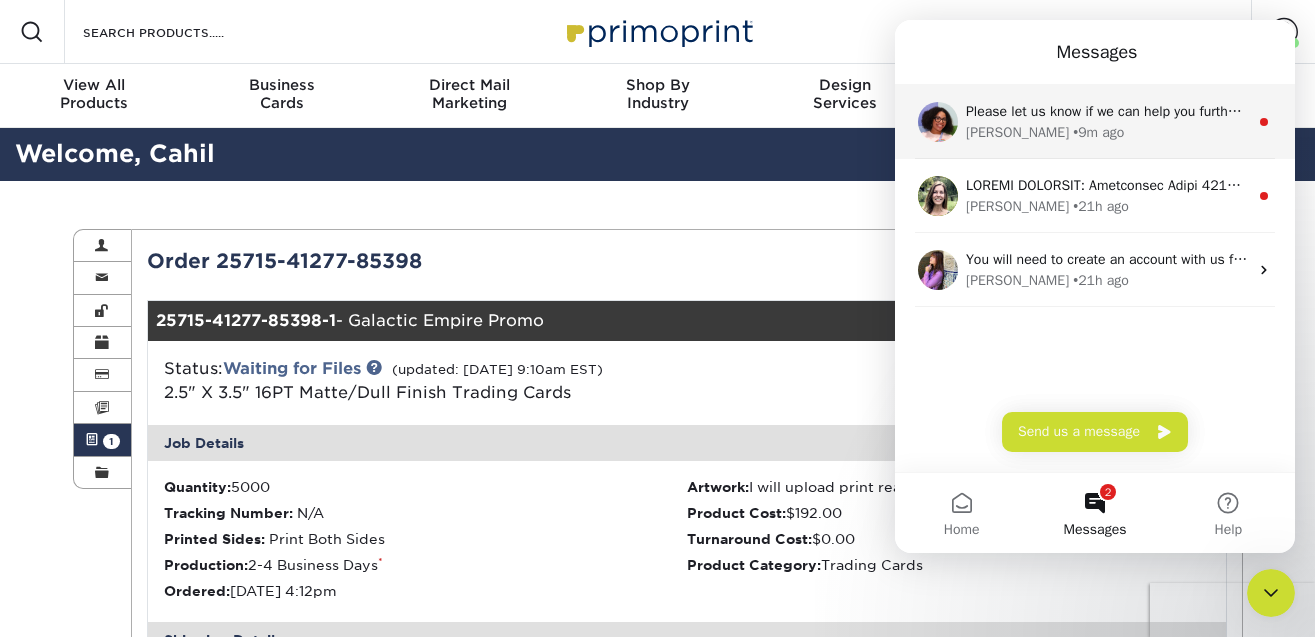 click on "[PERSON_NAME] •  9m ago" at bounding box center (1107, 132) 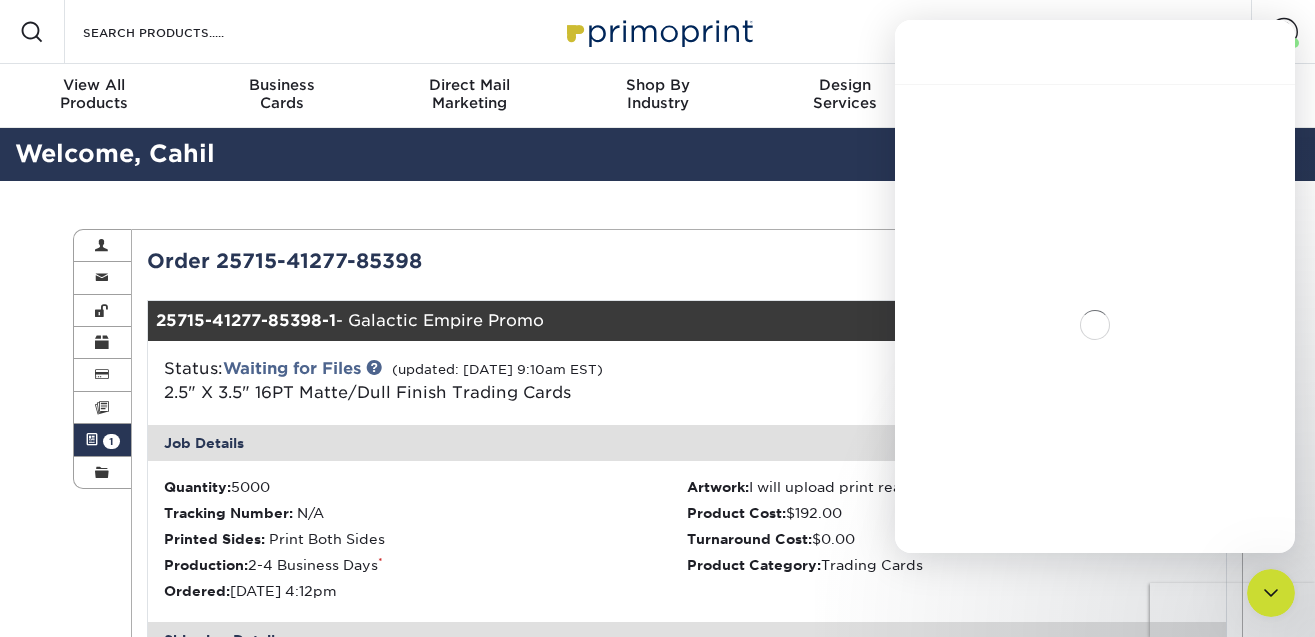 scroll, scrollTop: 3, scrollLeft: 0, axis: vertical 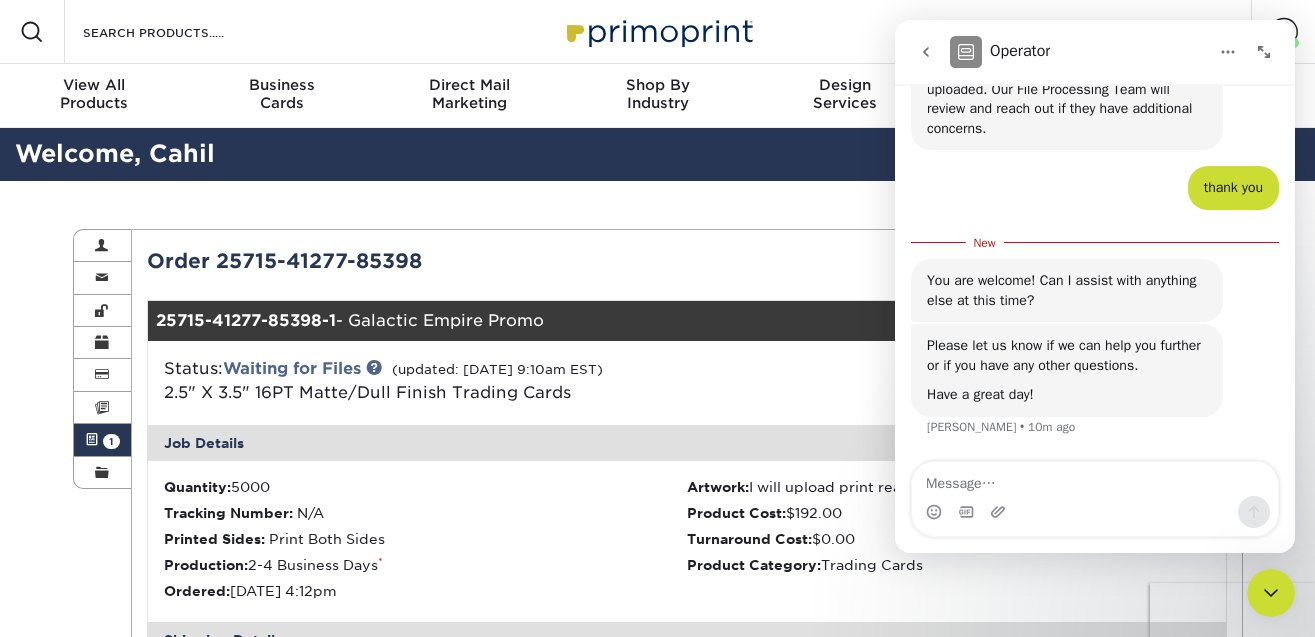 click 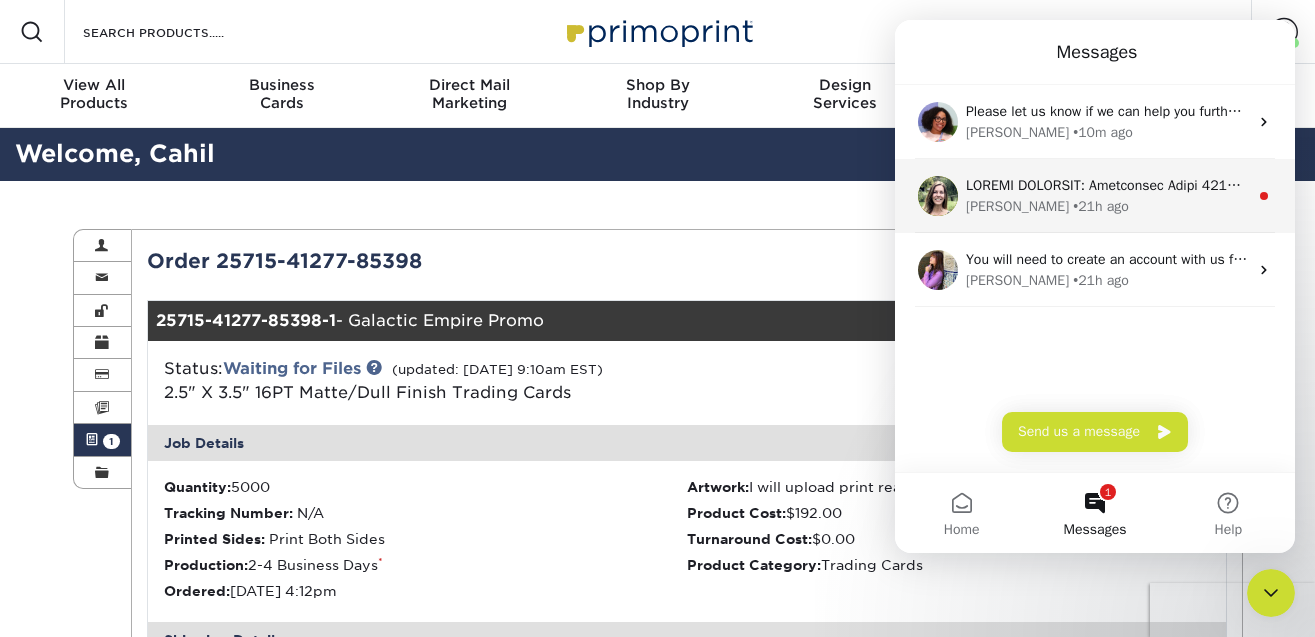 click at bounding box center (4154, 185) 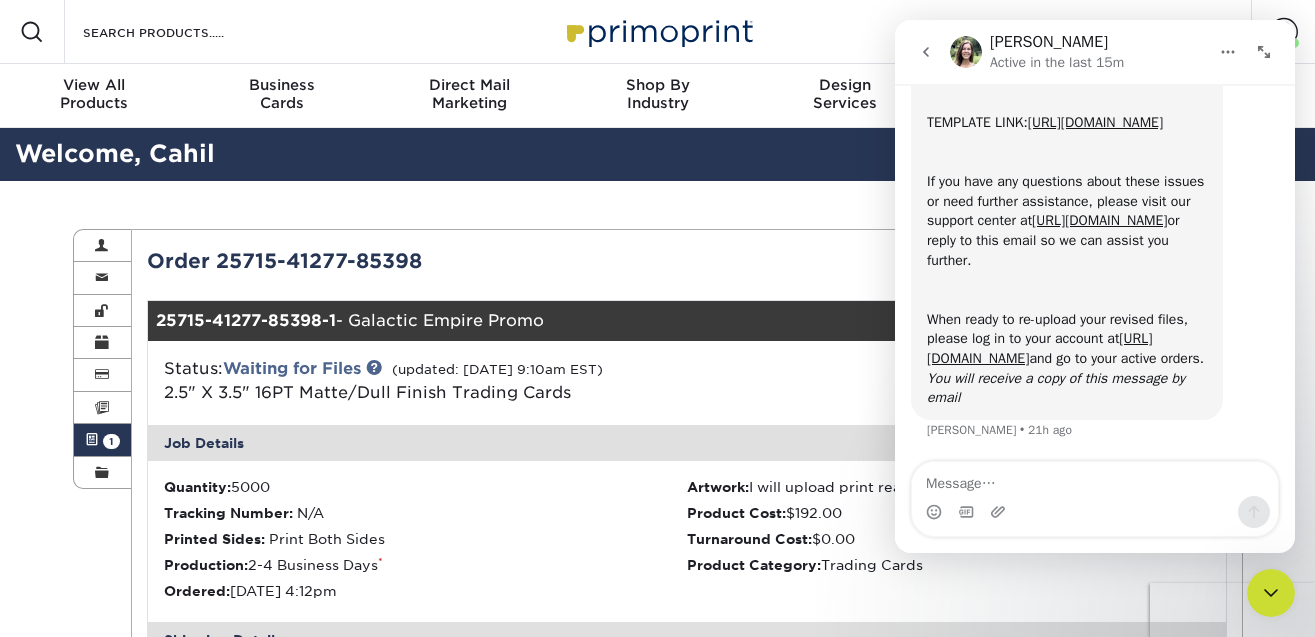 scroll, scrollTop: 476, scrollLeft: 0, axis: vertical 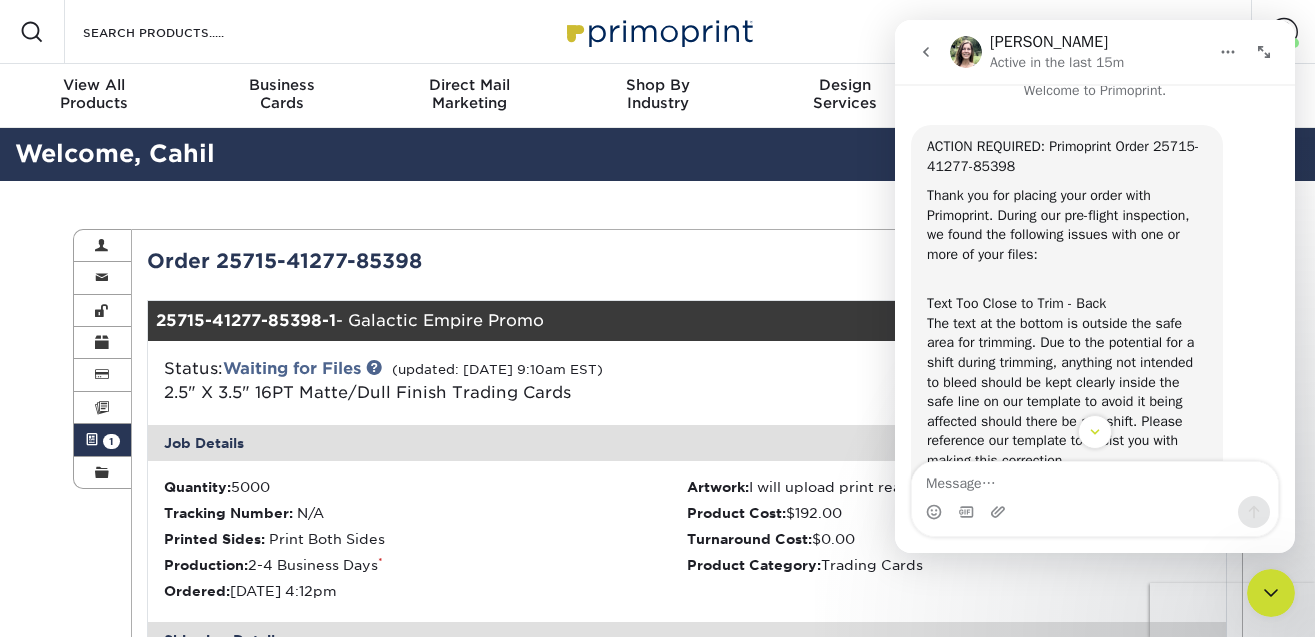 click on "Order 25715-41277-85398" at bounding box center [409, 261] 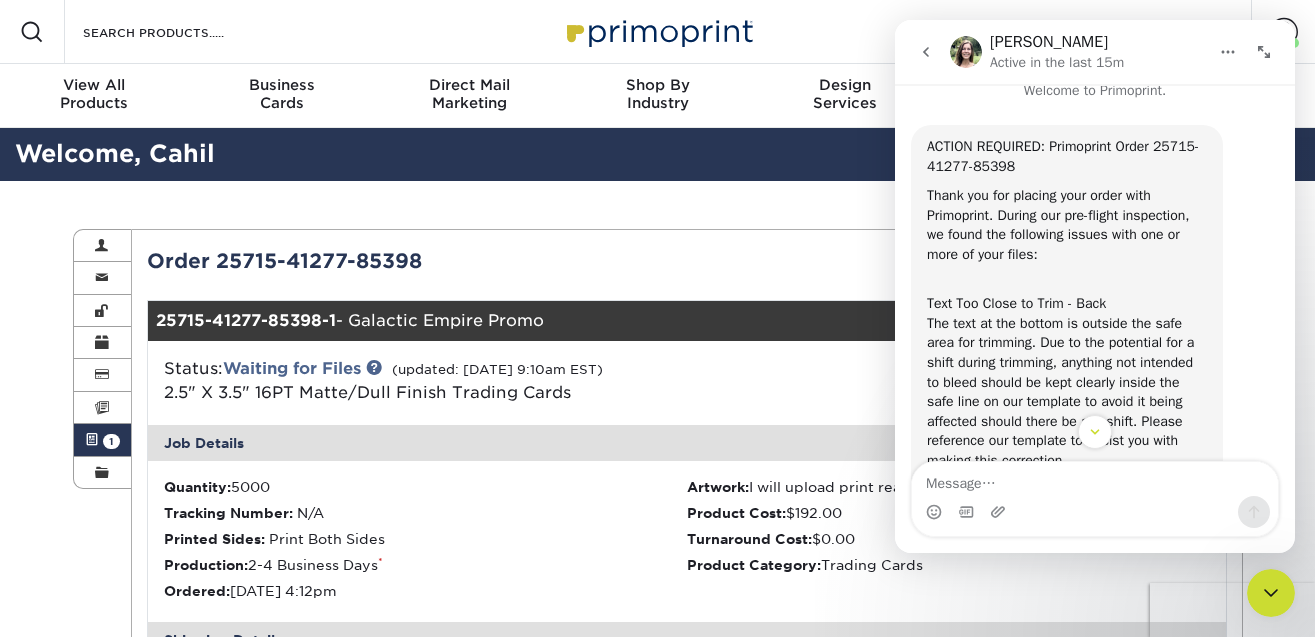 click 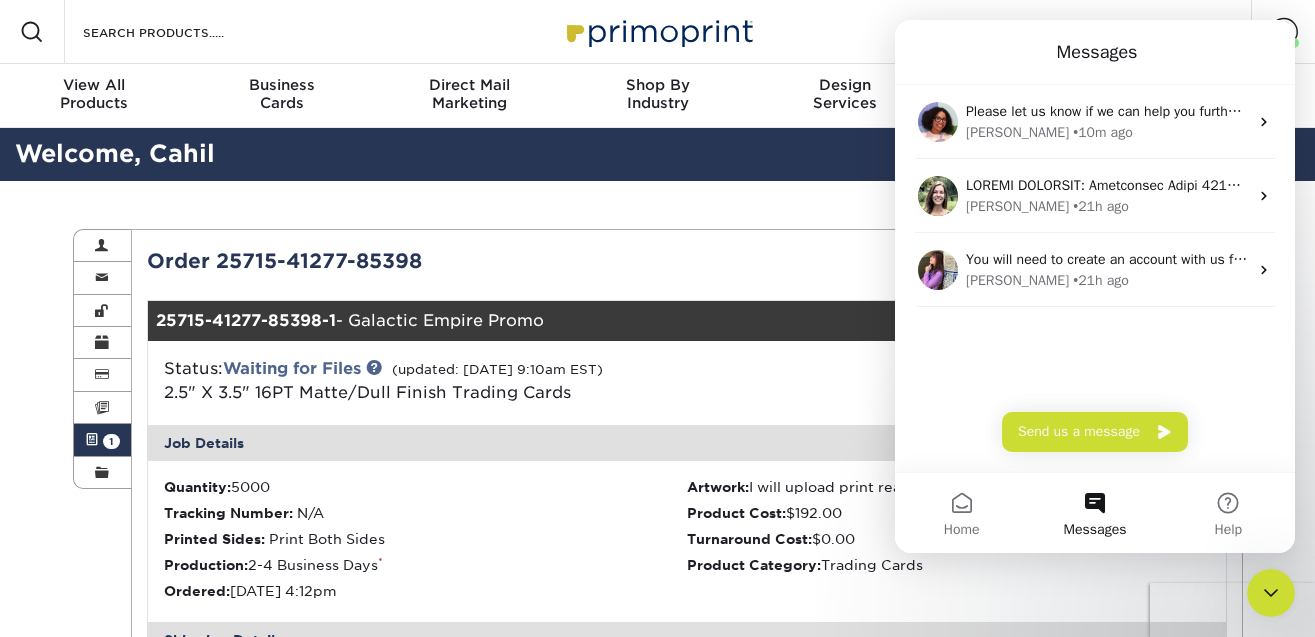 click on "Order 25715-41277-85398" at bounding box center (409, 261) 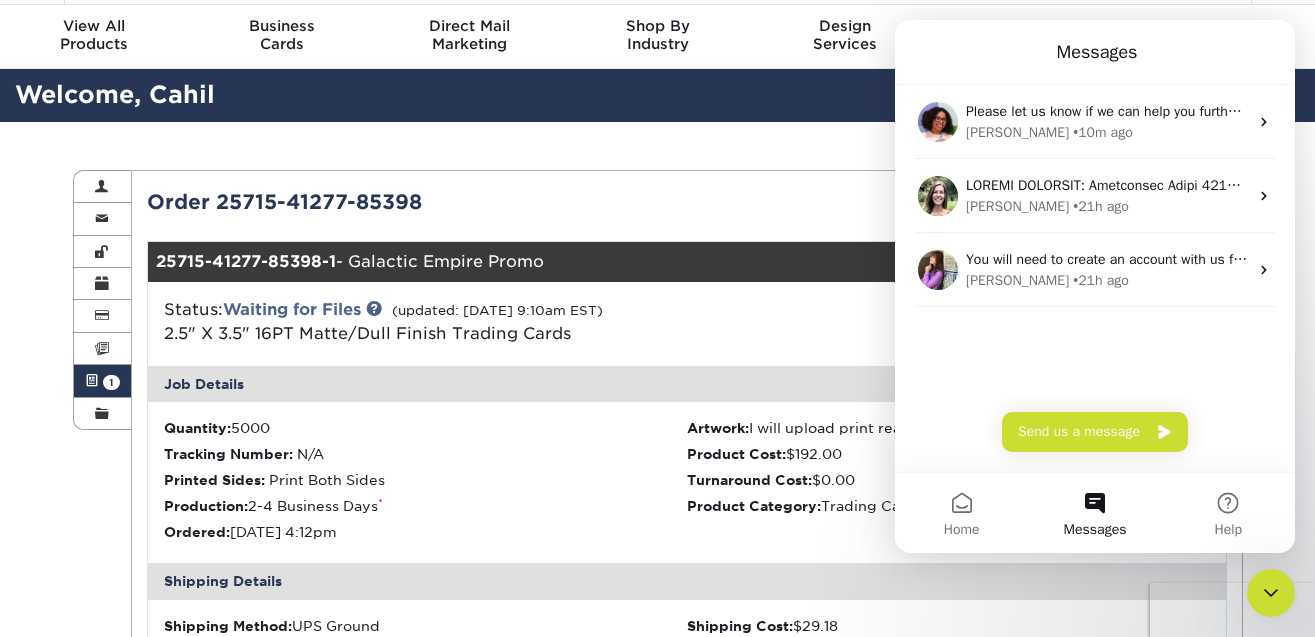 scroll, scrollTop: 137, scrollLeft: 0, axis: vertical 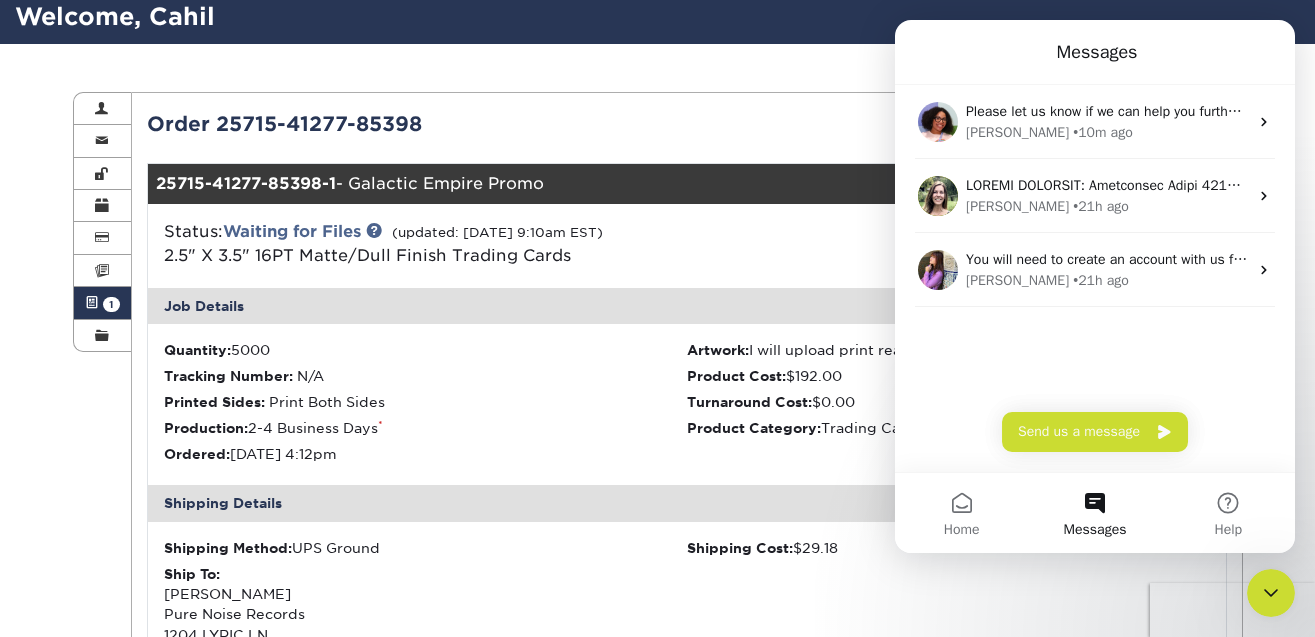 click on "Messages" at bounding box center [1095, 52] 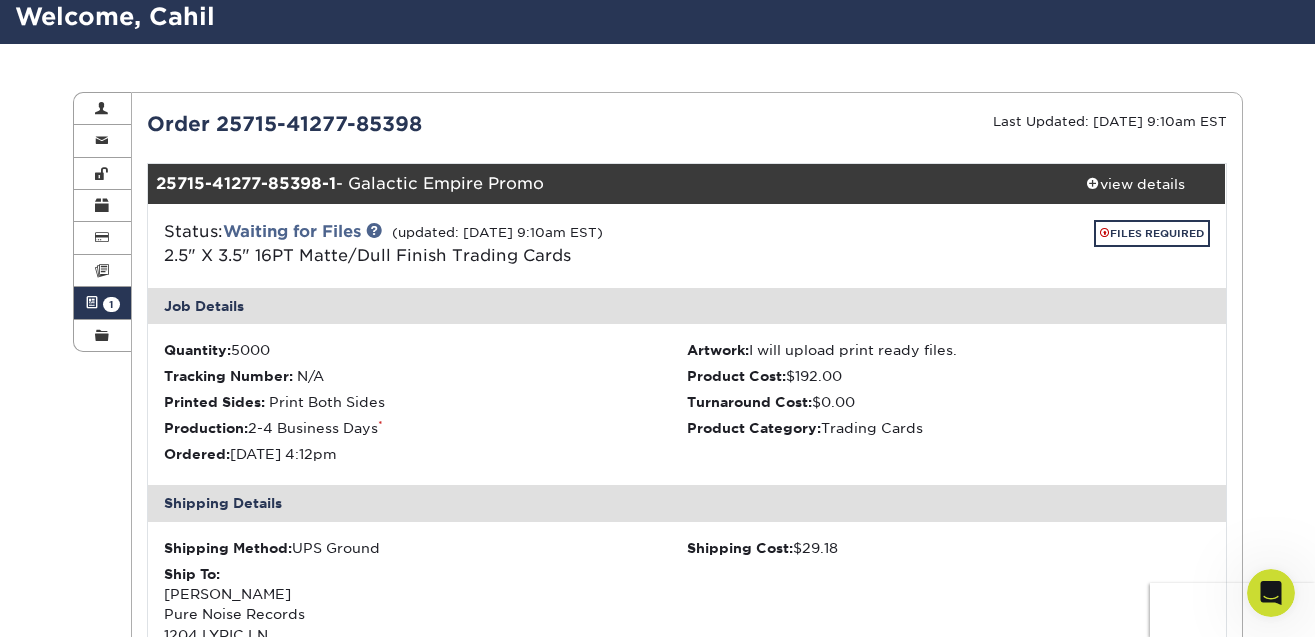 scroll, scrollTop: 0, scrollLeft: 0, axis: both 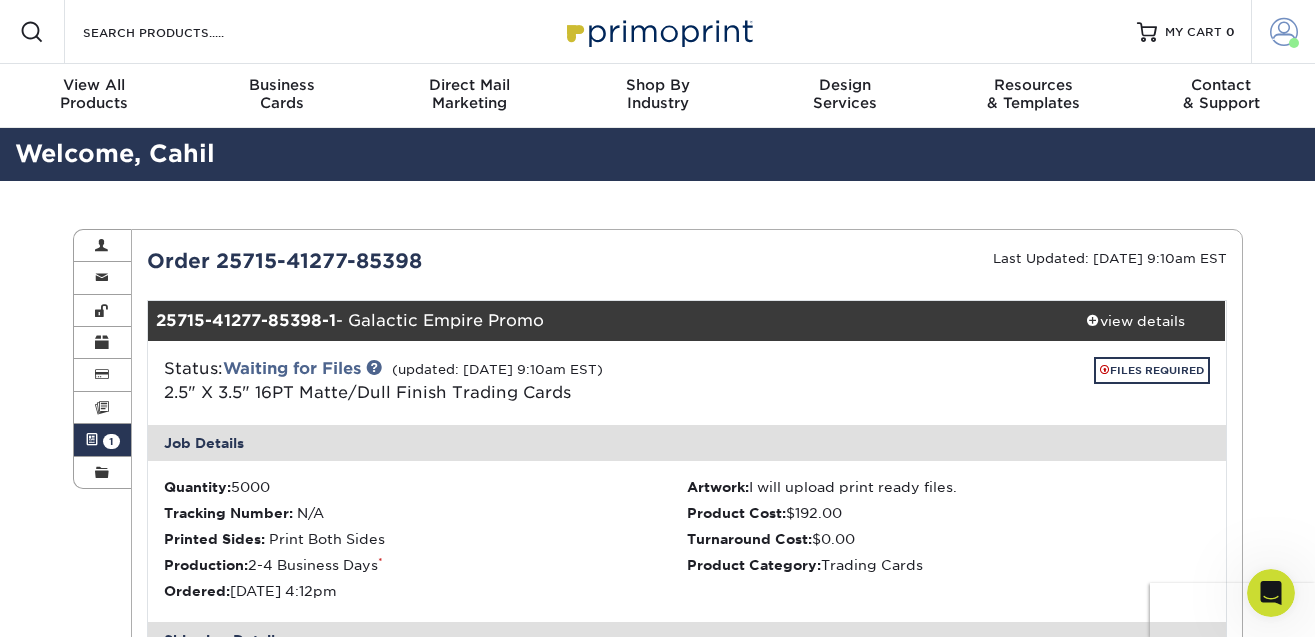 click at bounding box center [1284, 32] 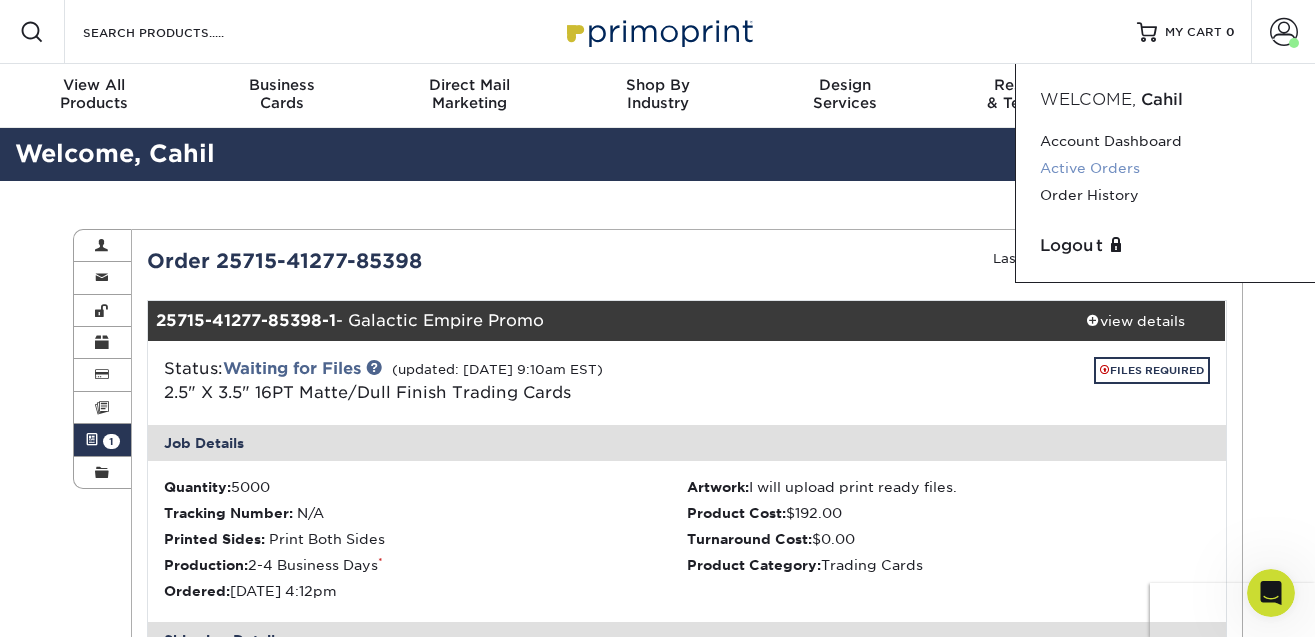 click on "Active Orders" at bounding box center (1165, 168) 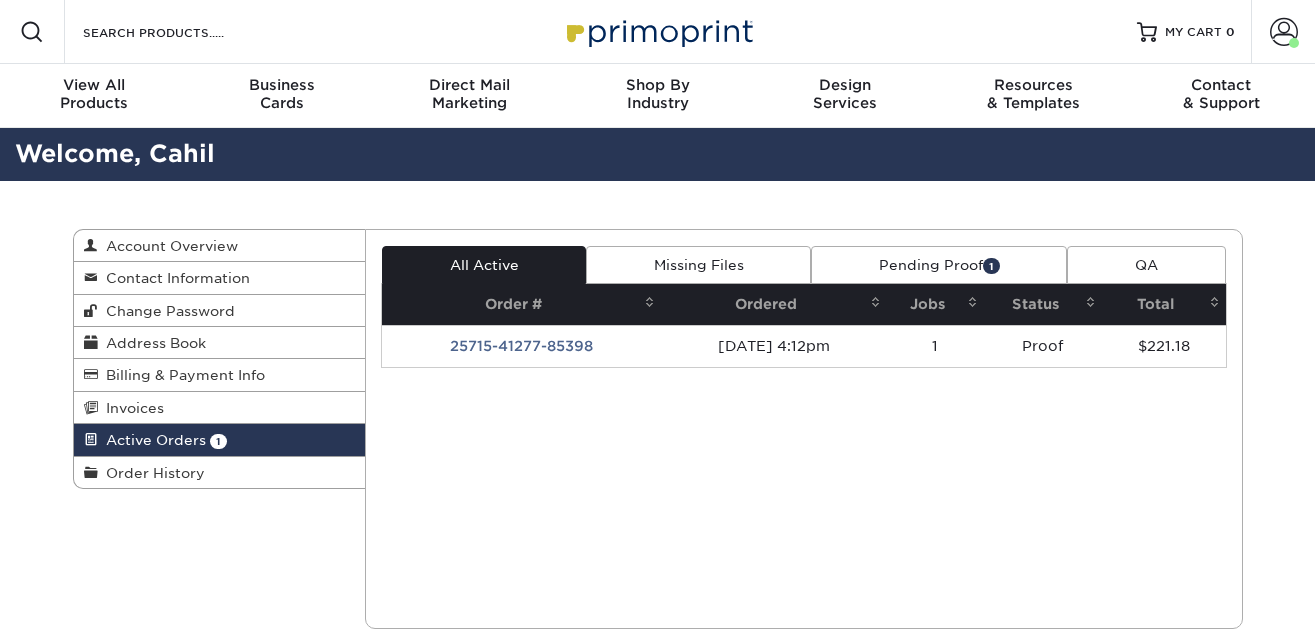 scroll, scrollTop: 0, scrollLeft: 0, axis: both 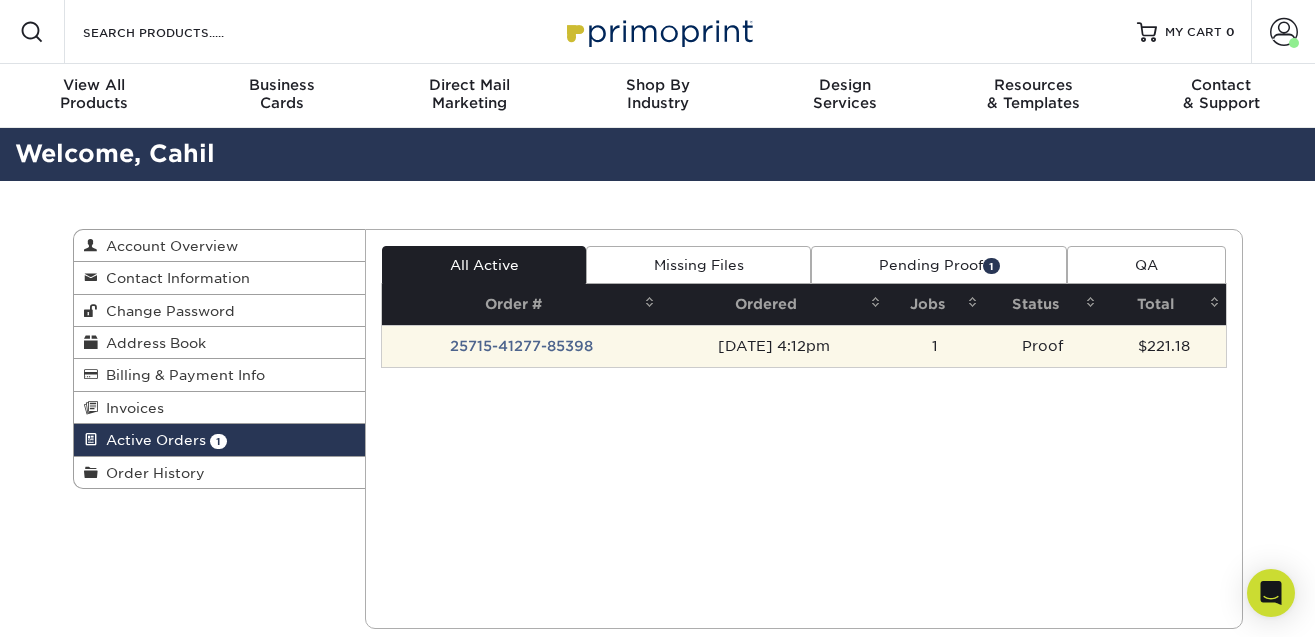 click on "Proof" at bounding box center [1043, 346] 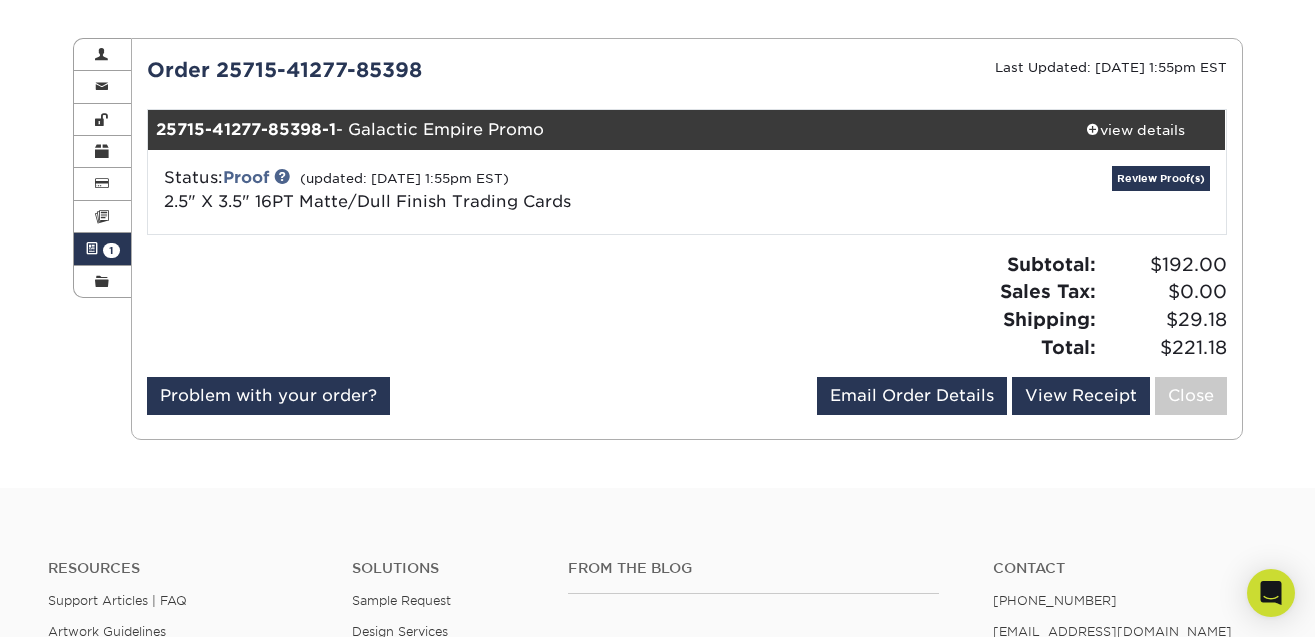scroll, scrollTop: 73, scrollLeft: 0, axis: vertical 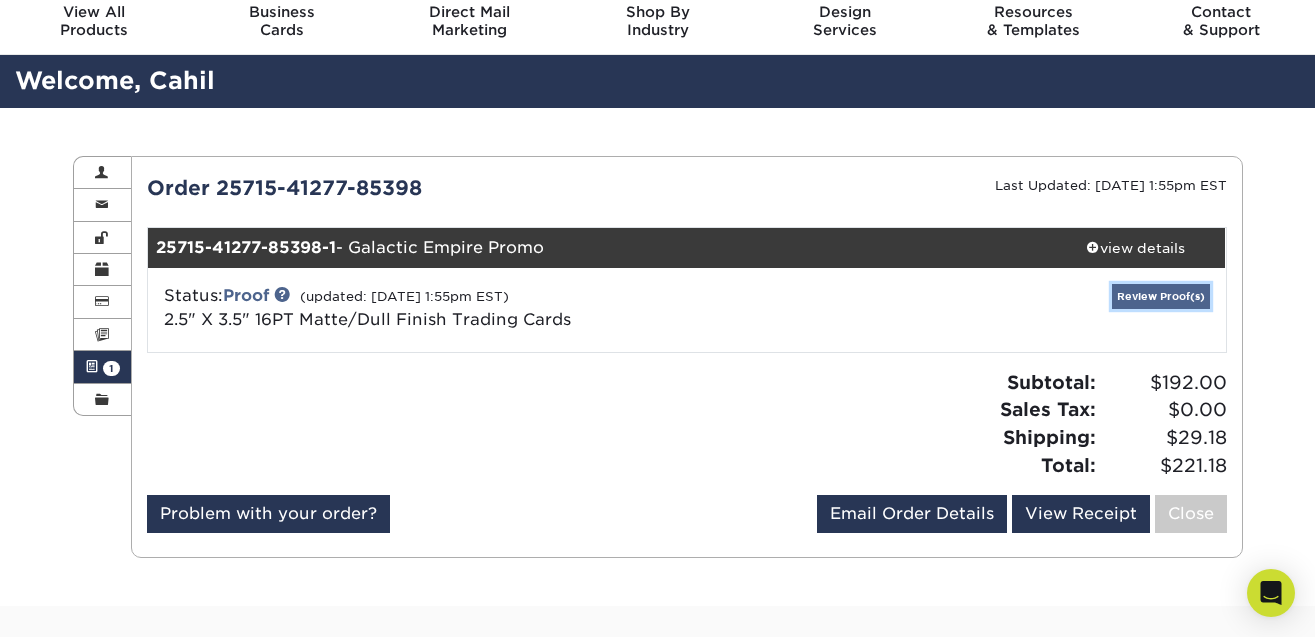 click on "Review Proof(s)" at bounding box center [1161, 296] 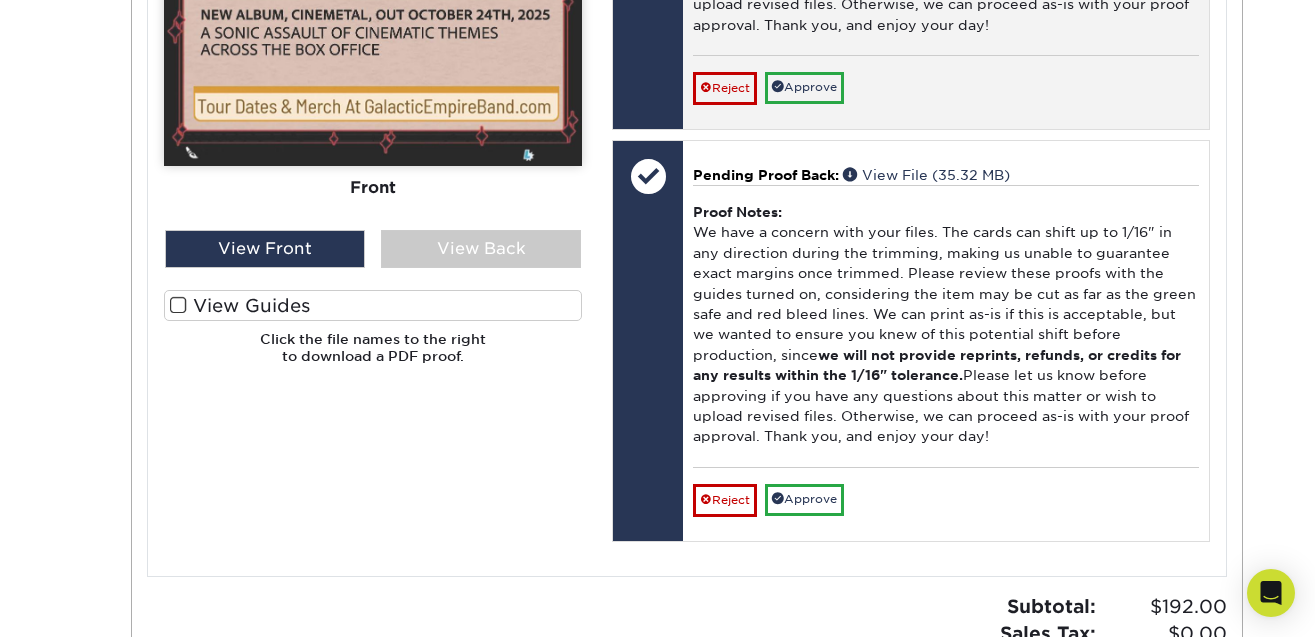 scroll, scrollTop: 1088, scrollLeft: 0, axis: vertical 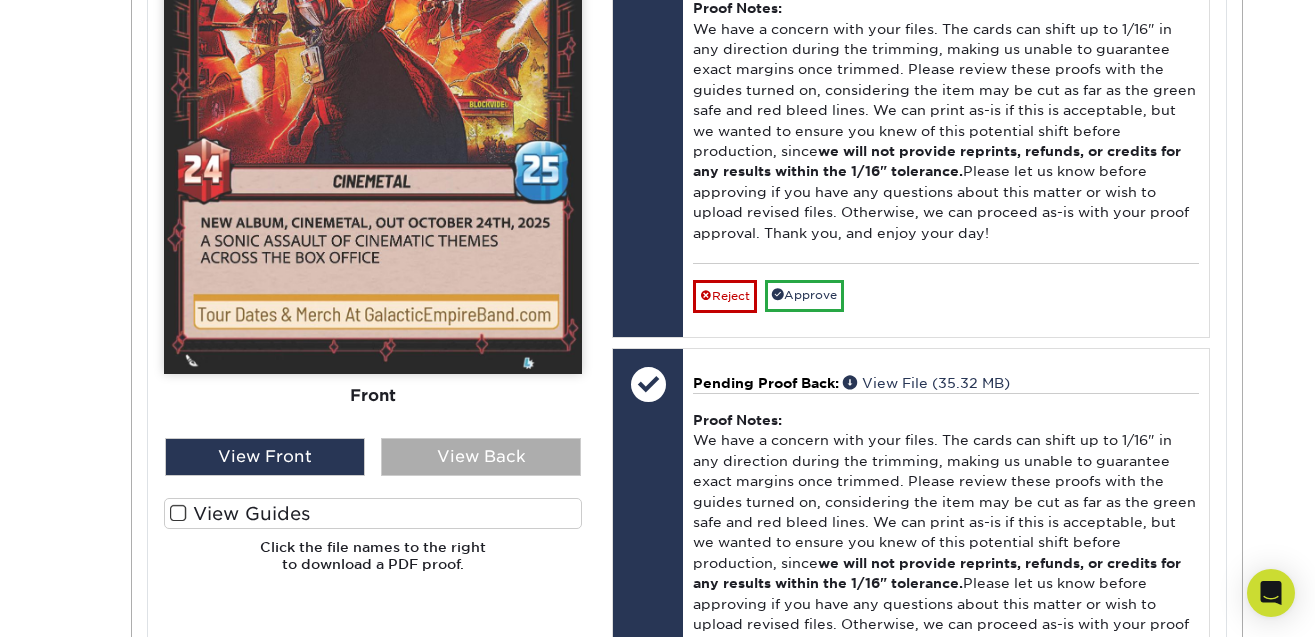 click on "View Back" at bounding box center [481, 457] 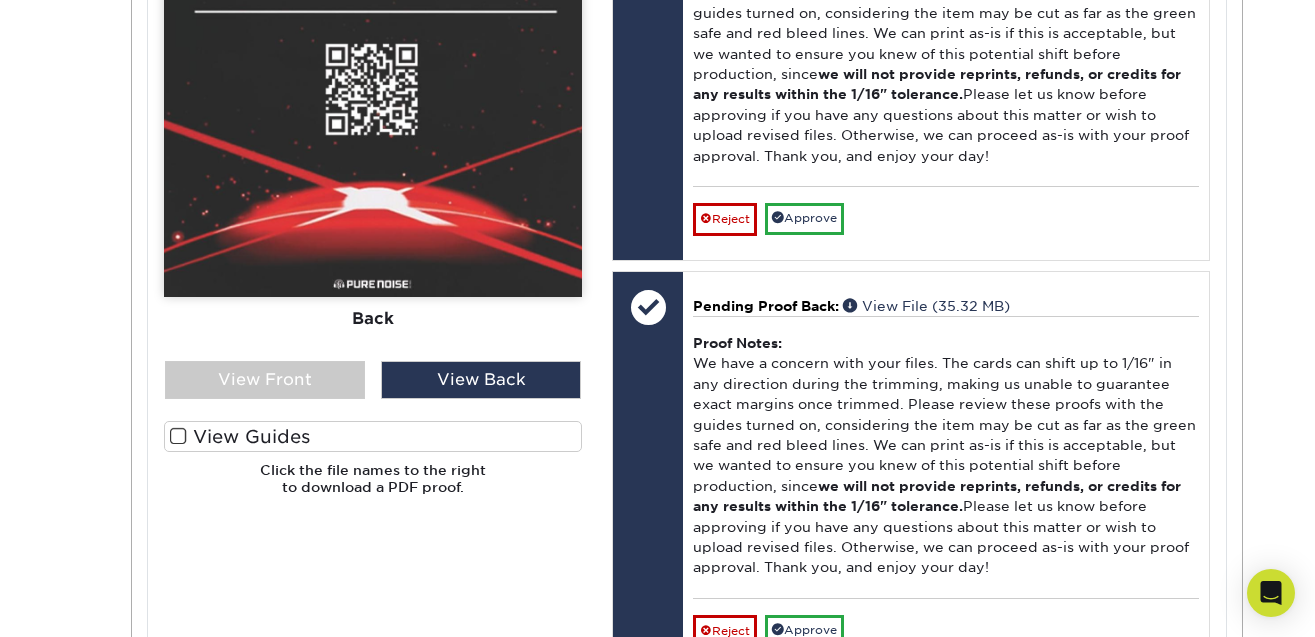 scroll, scrollTop: 1169, scrollLeft: 0, axis: vertical 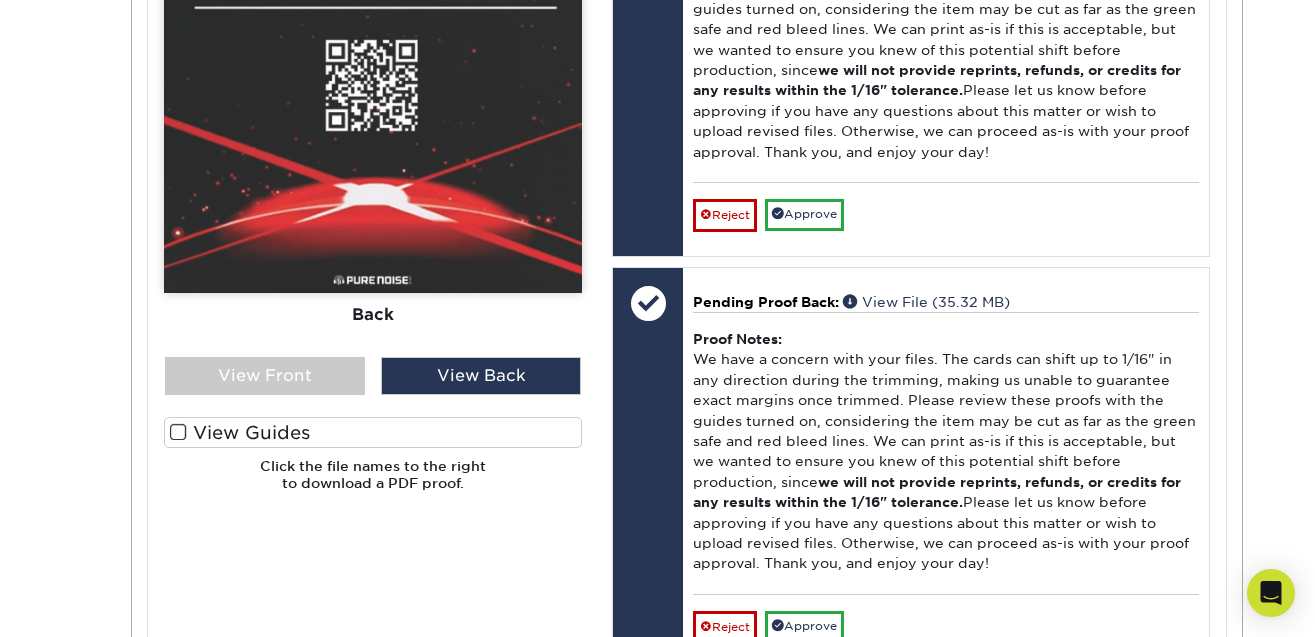 click at bounding box center (178, 432) 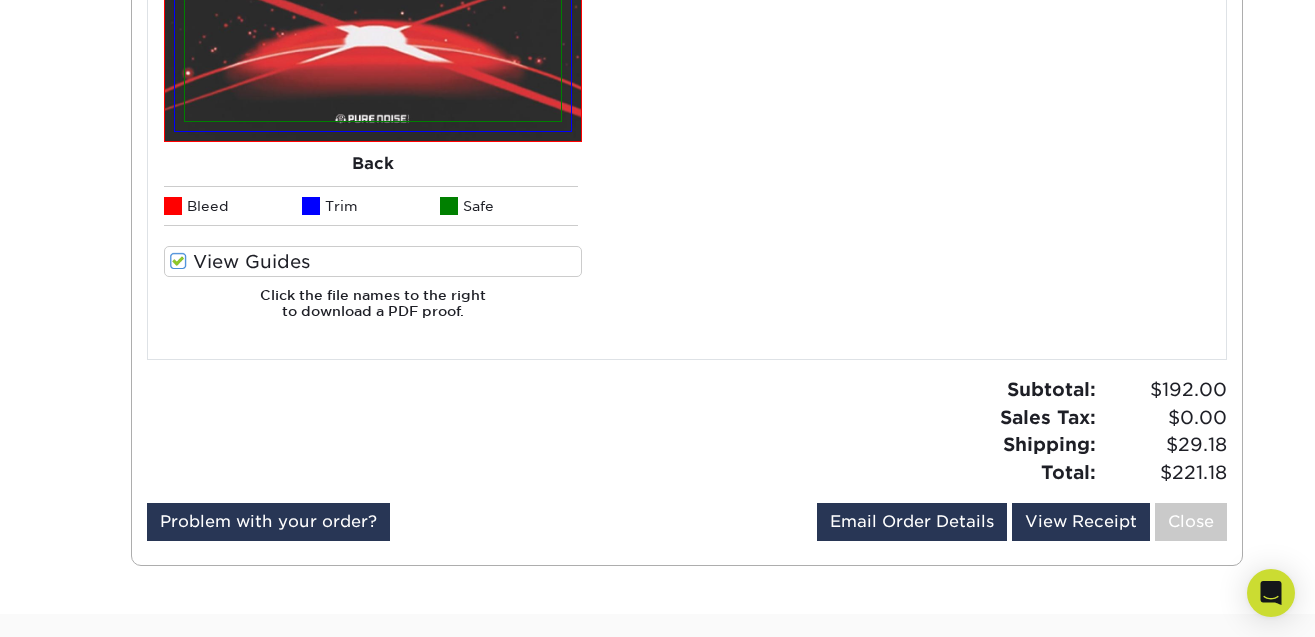 scroll, scrollTop: 1590, scrollLeft: 0, axis: vertical 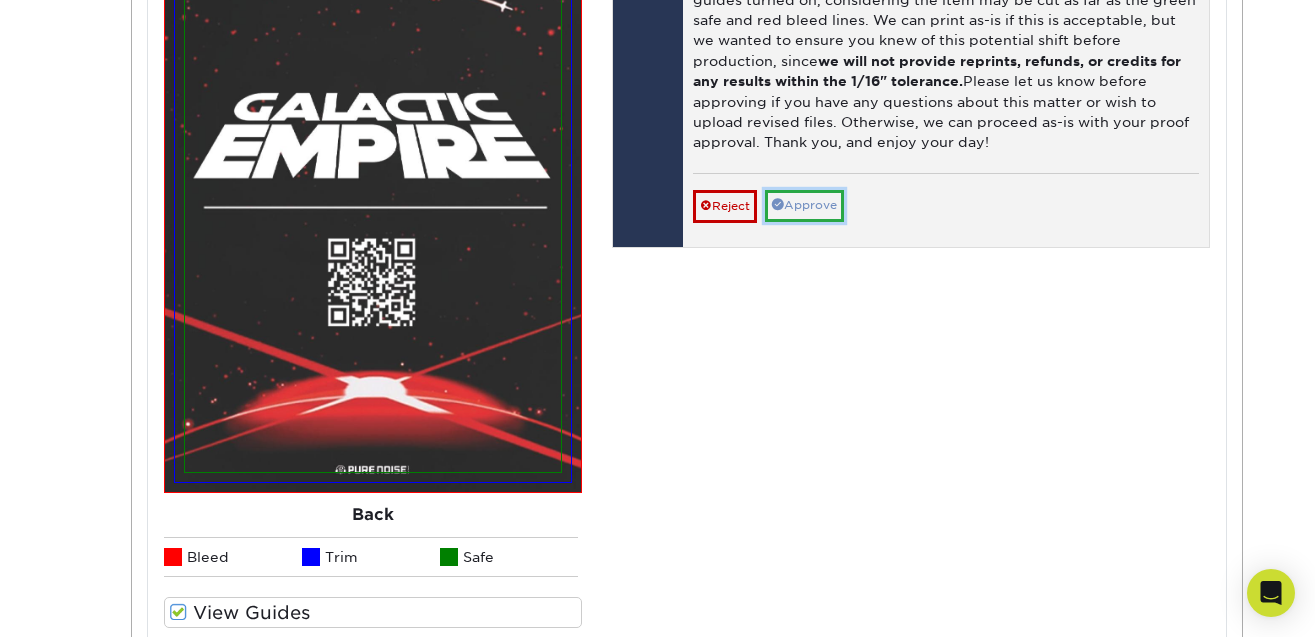 click on "Approve" at bounding box center (804, 205) 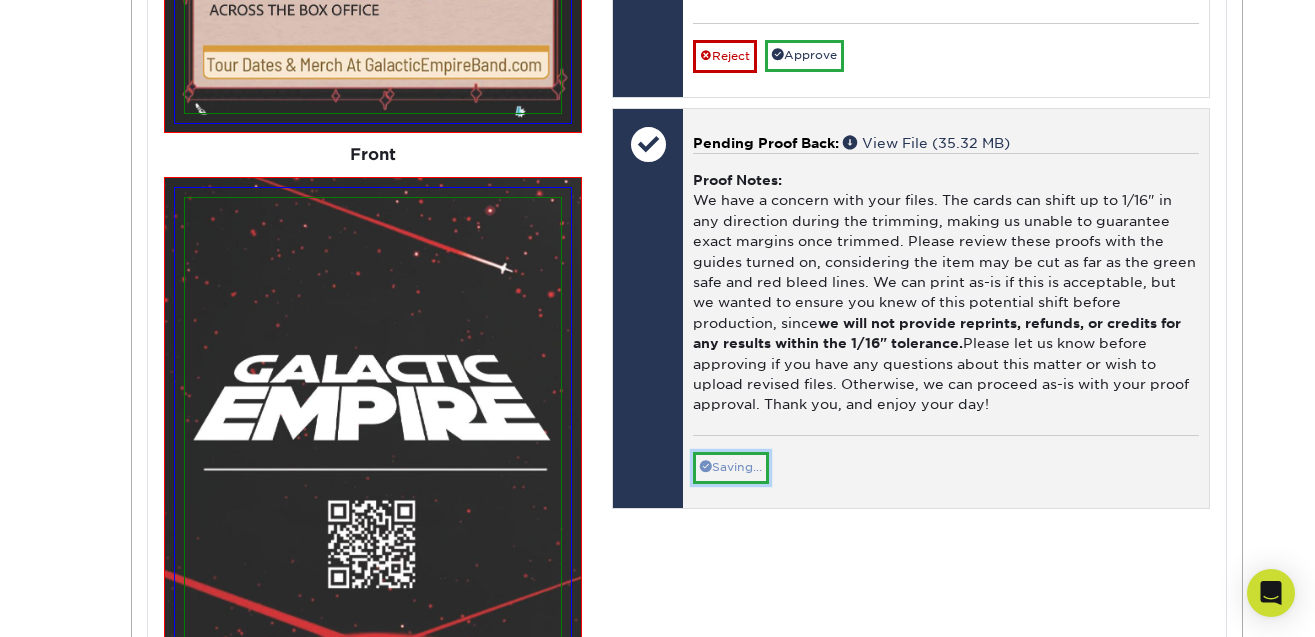 scroll, scrollTop: 1216, scrollLeft: 0, axis: vertical 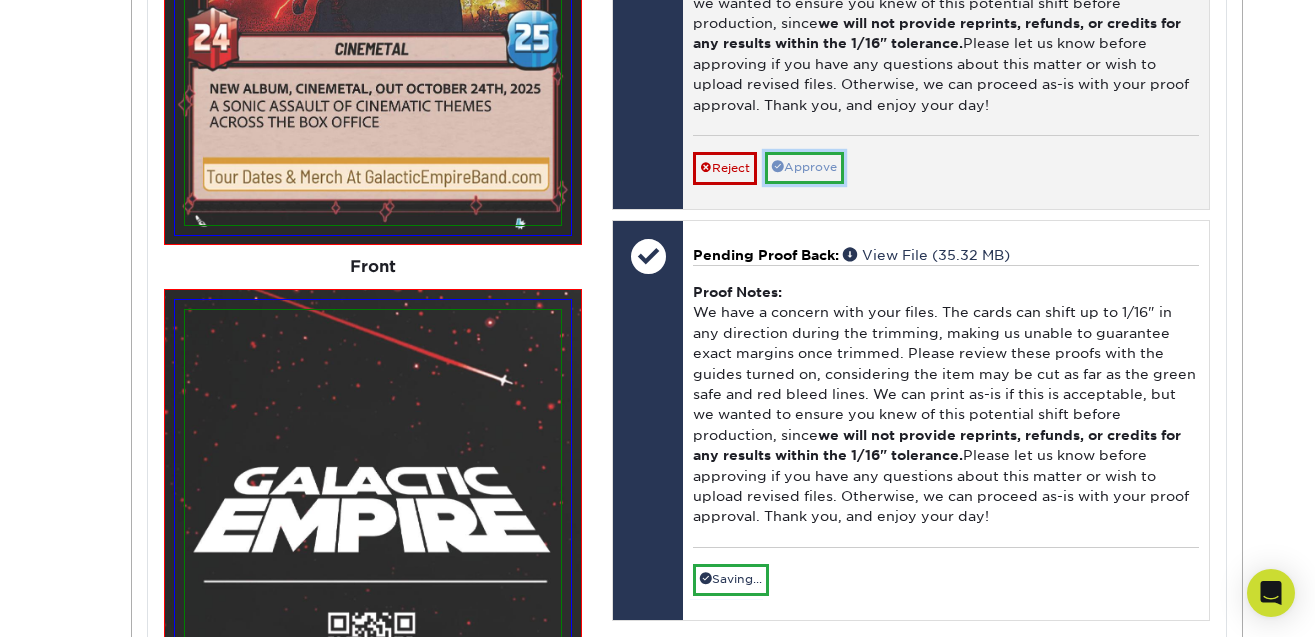 click on "Approve" at bounding box center (804, 167) 